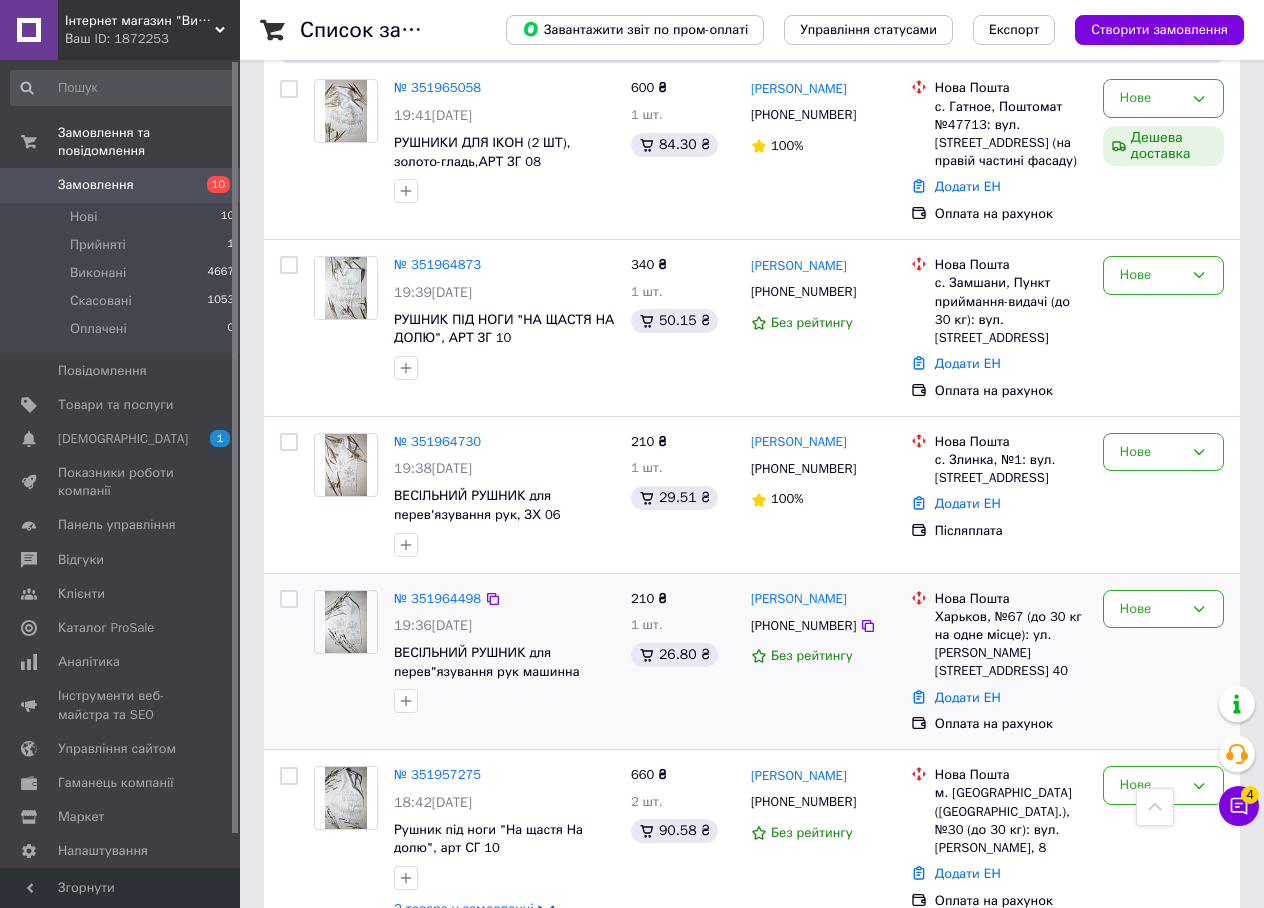 scroll, scrollTop: 1400, scrollLeft: 0, axis: vertical 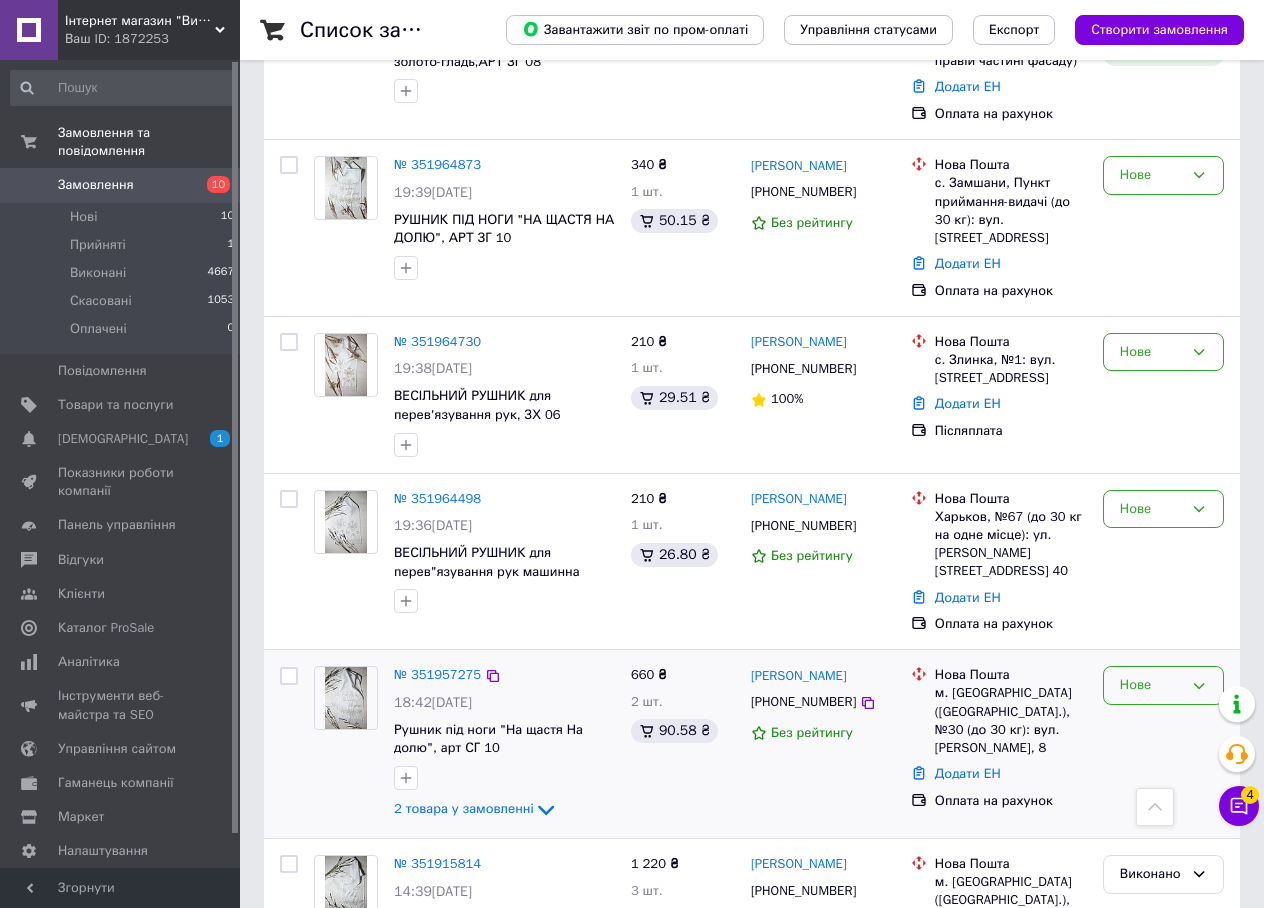 click on "Нове" at bounding box center [1163, 685] 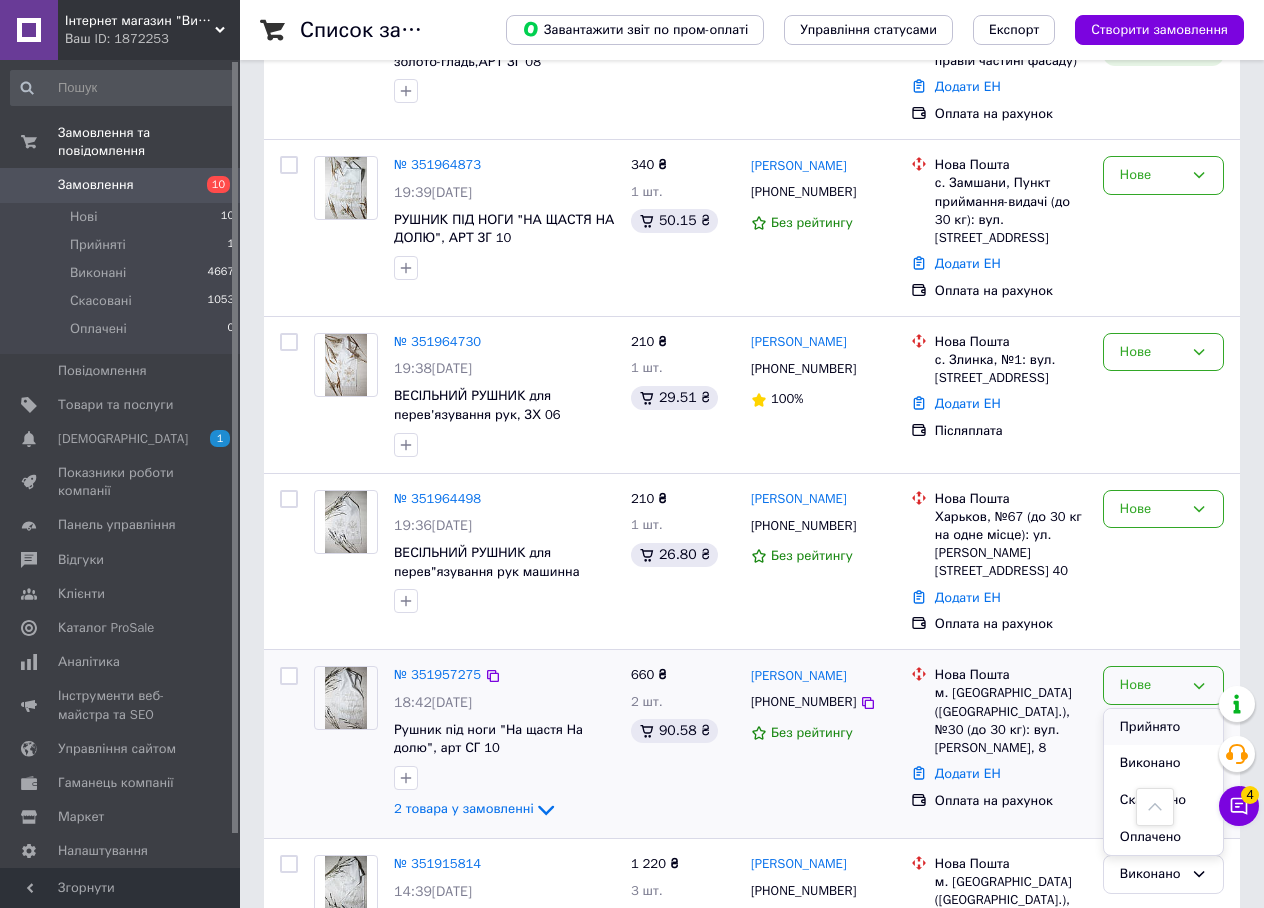 click on "Прийнято" at bounding box center (1163, 727) 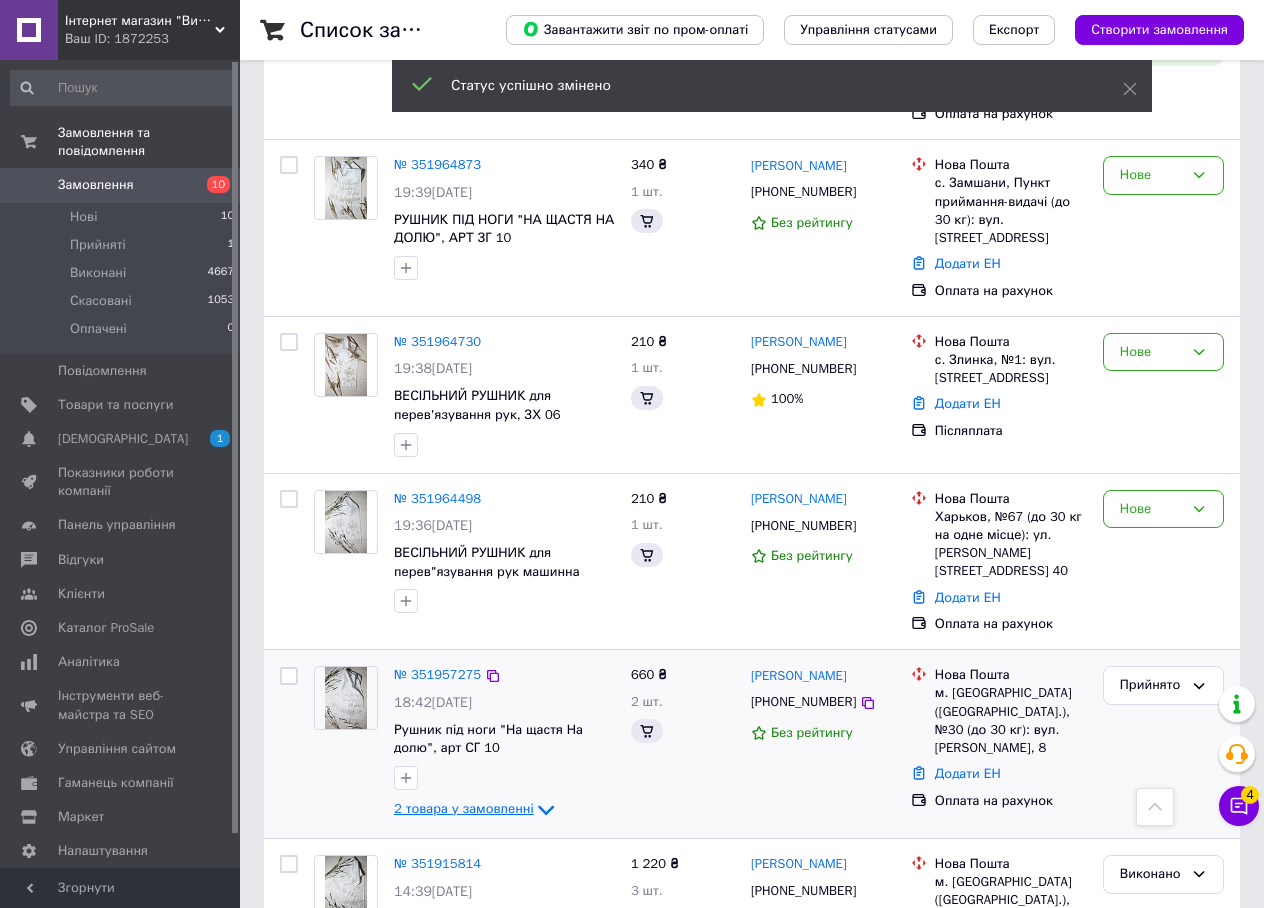 click on "2 товара у замовленні" at bounding box center [464, 809] 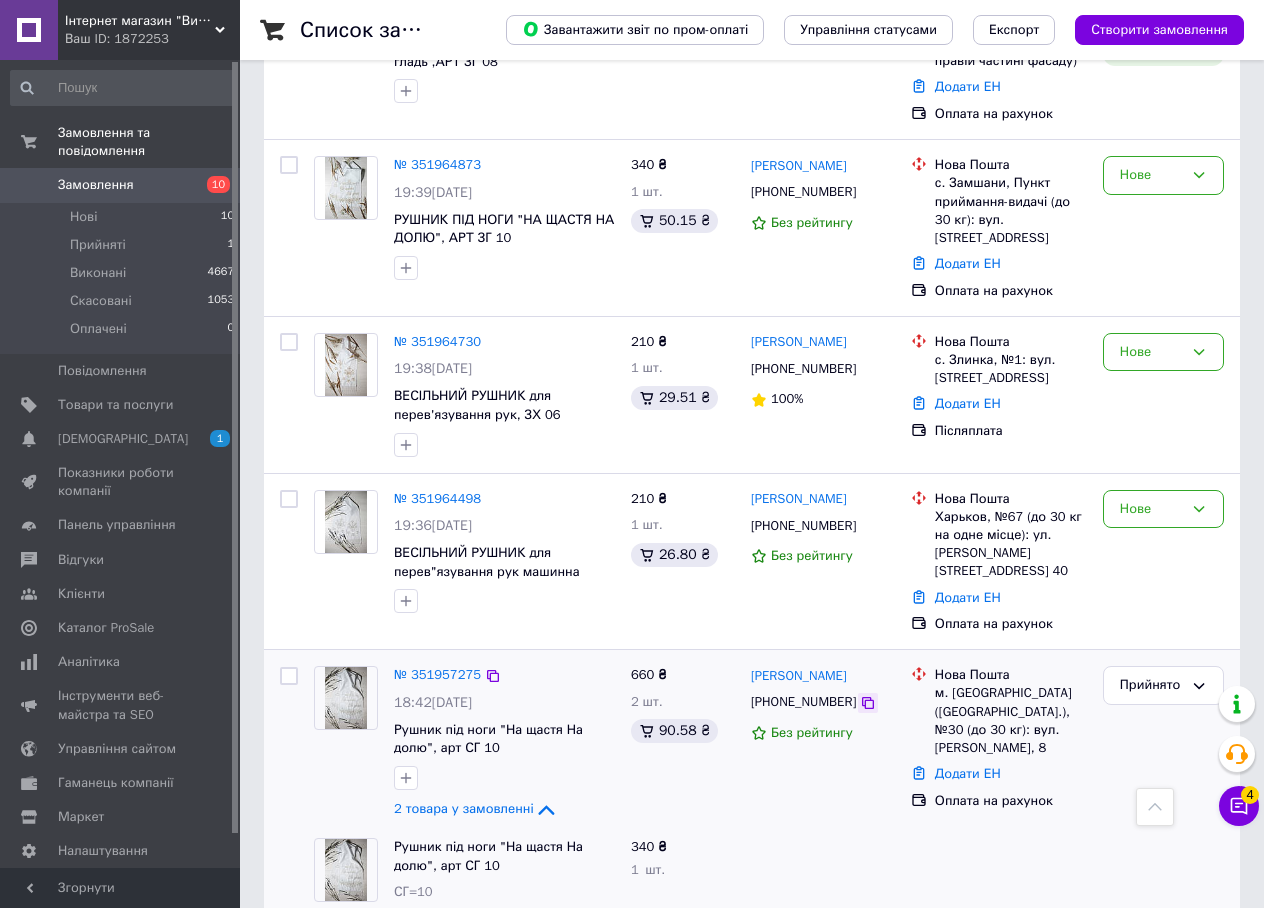 click 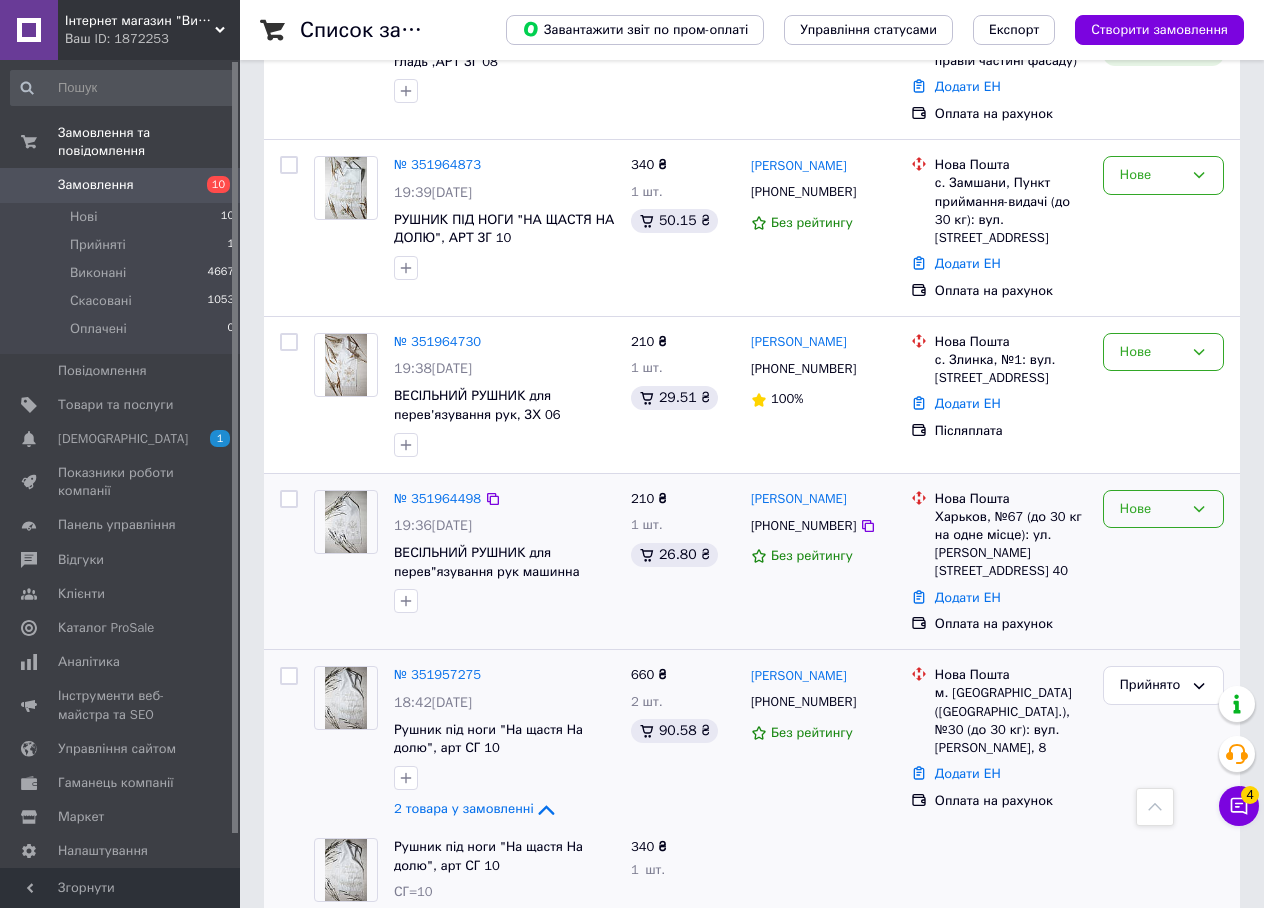 click on "Нове" at bounding box center [1163, 509] 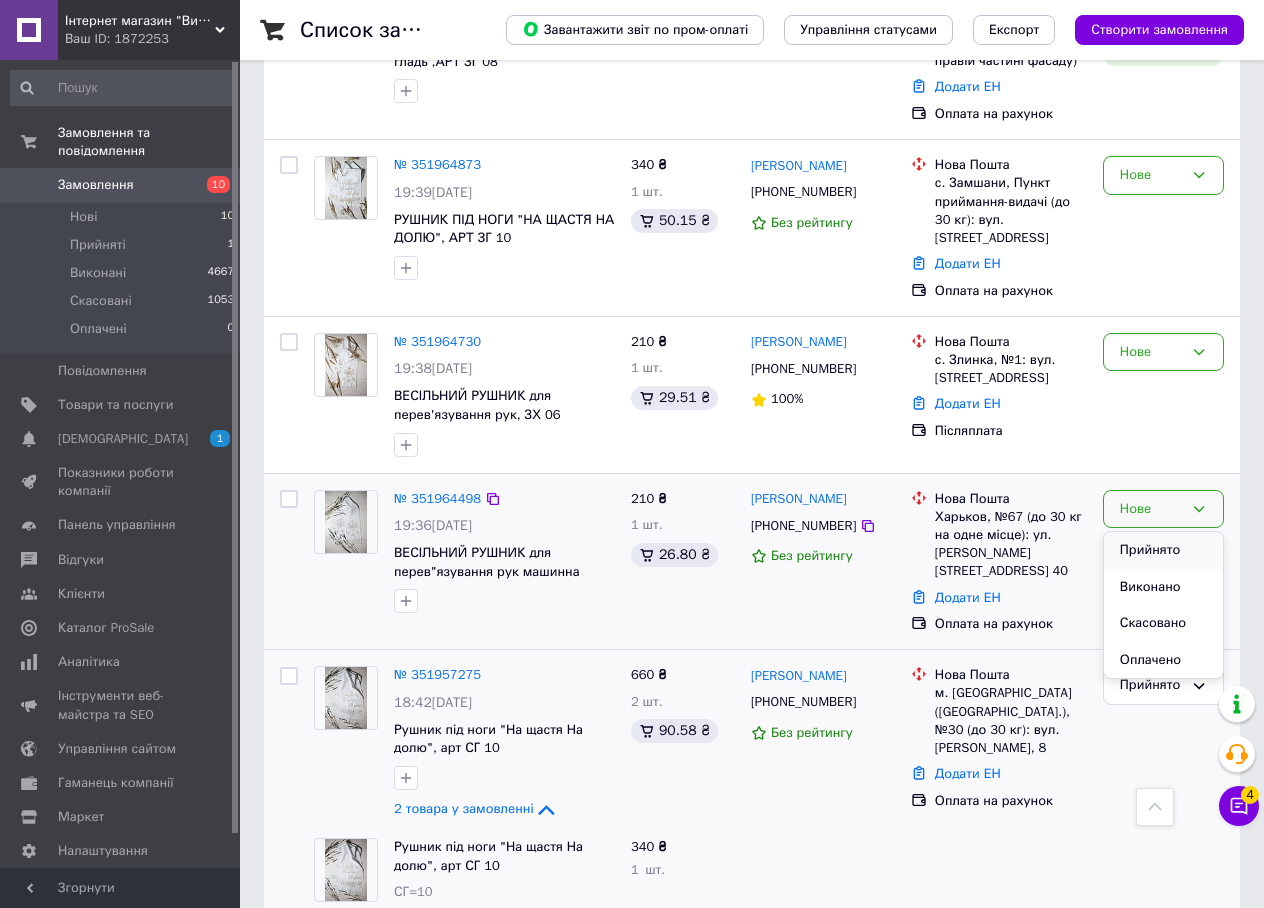 click on "Прийнято" at bounding box center [1163, 550] 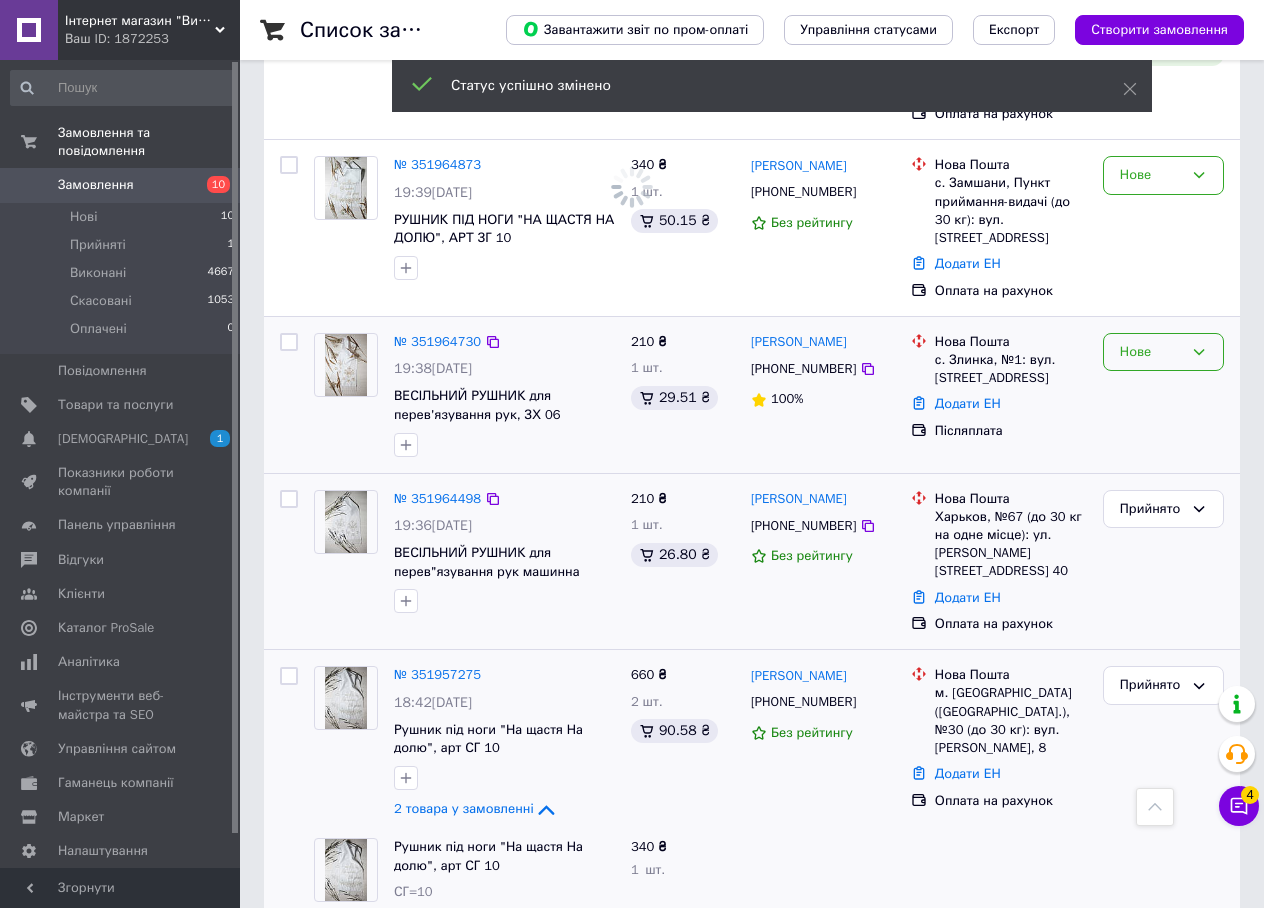 click on "Нове" at bounding box center (1151, 352) 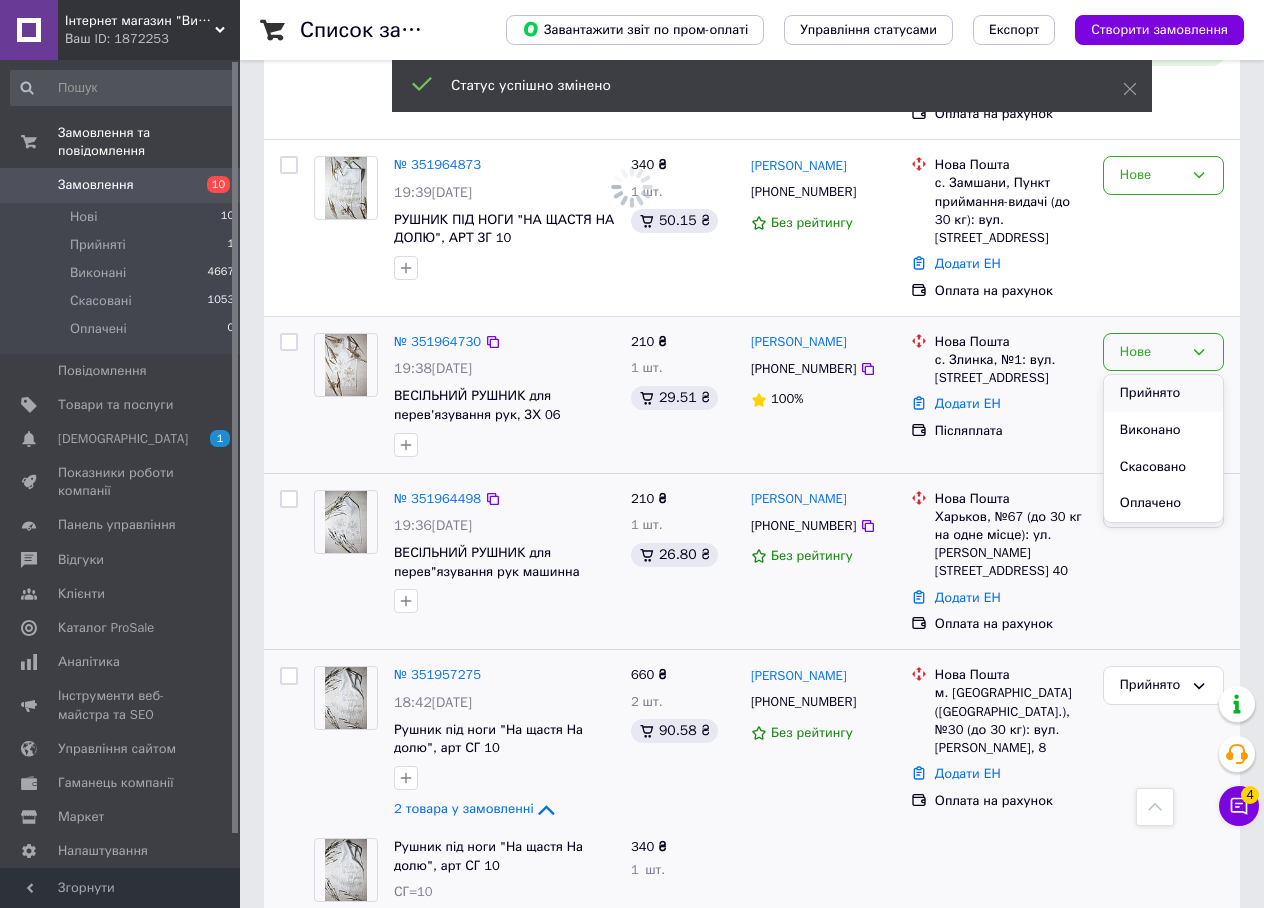 click on "Прийнято" at bounding box center [1163, 393] 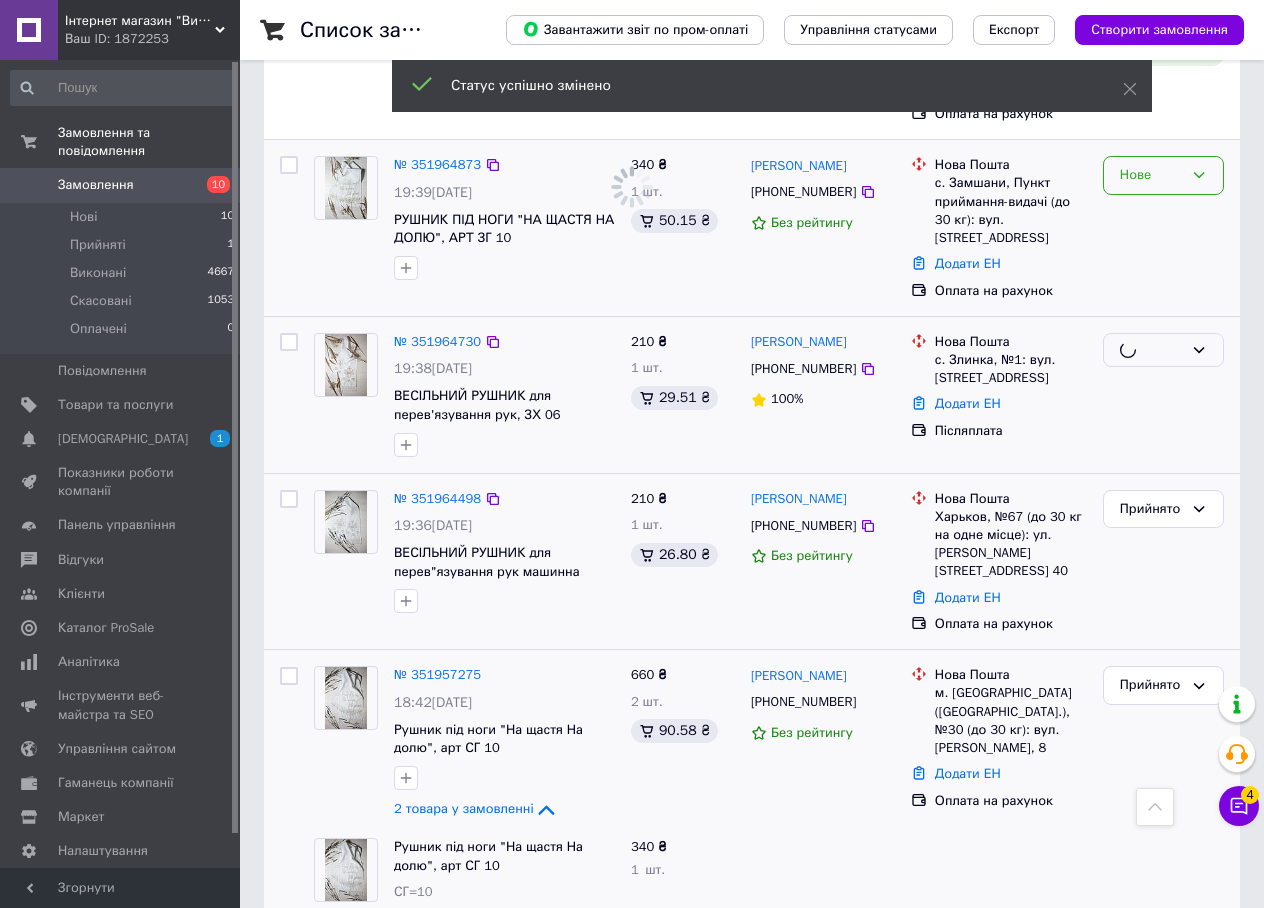 click on "Нове" at bounding box center (1151, 175) 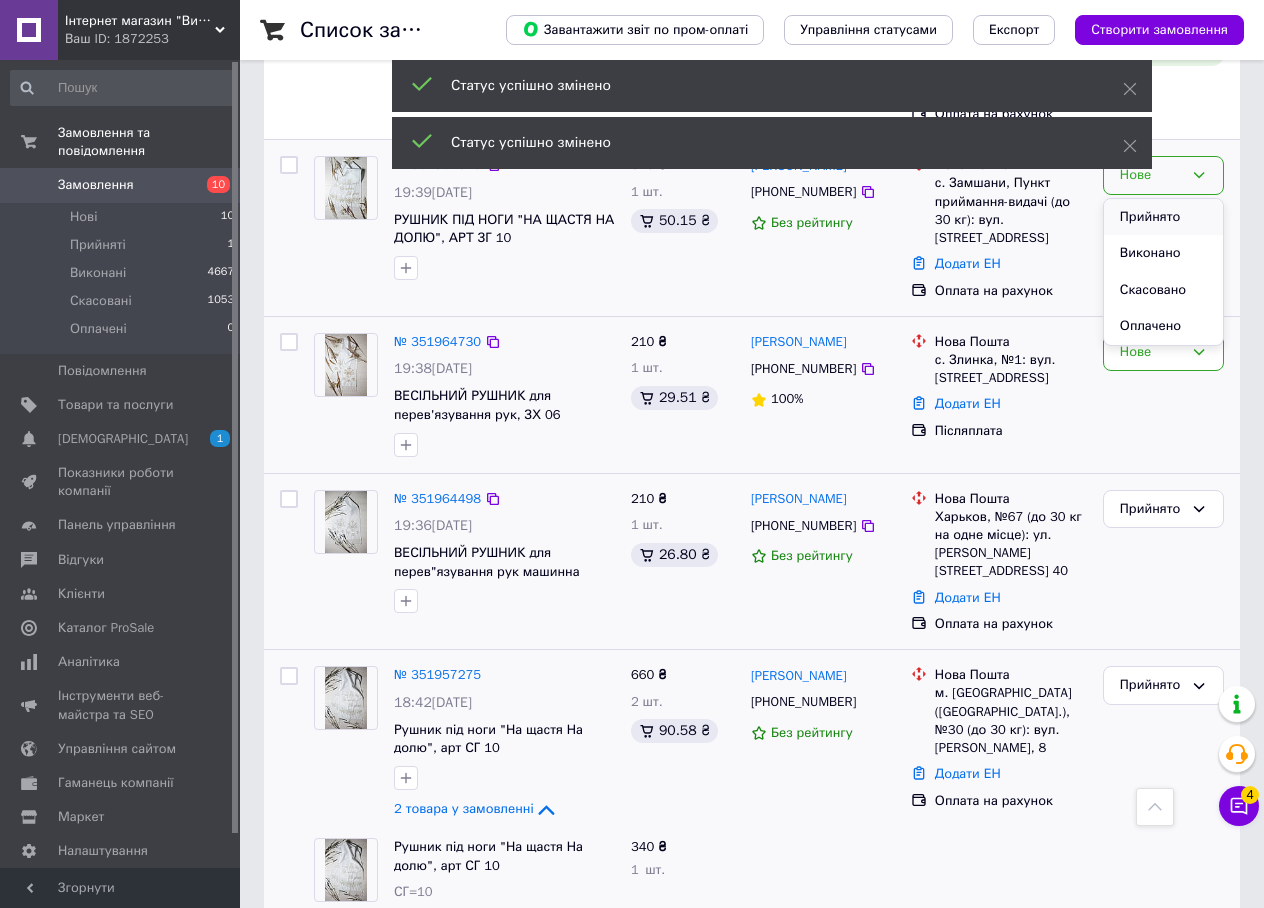 click on "Прийнято" at bounding box center (1163, 217) 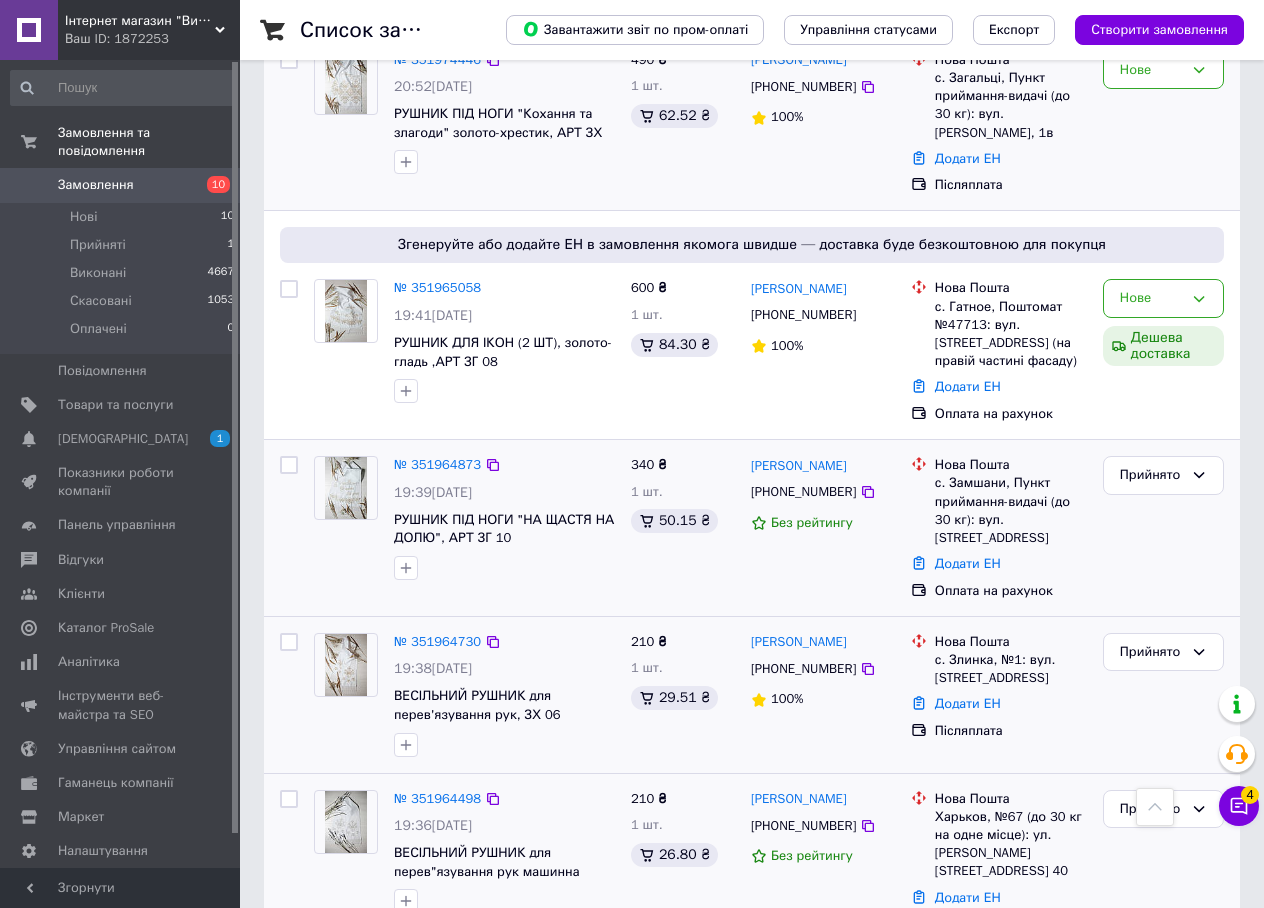scroll, scrollTop: 800, scrollLeft: 0, axis: vertical 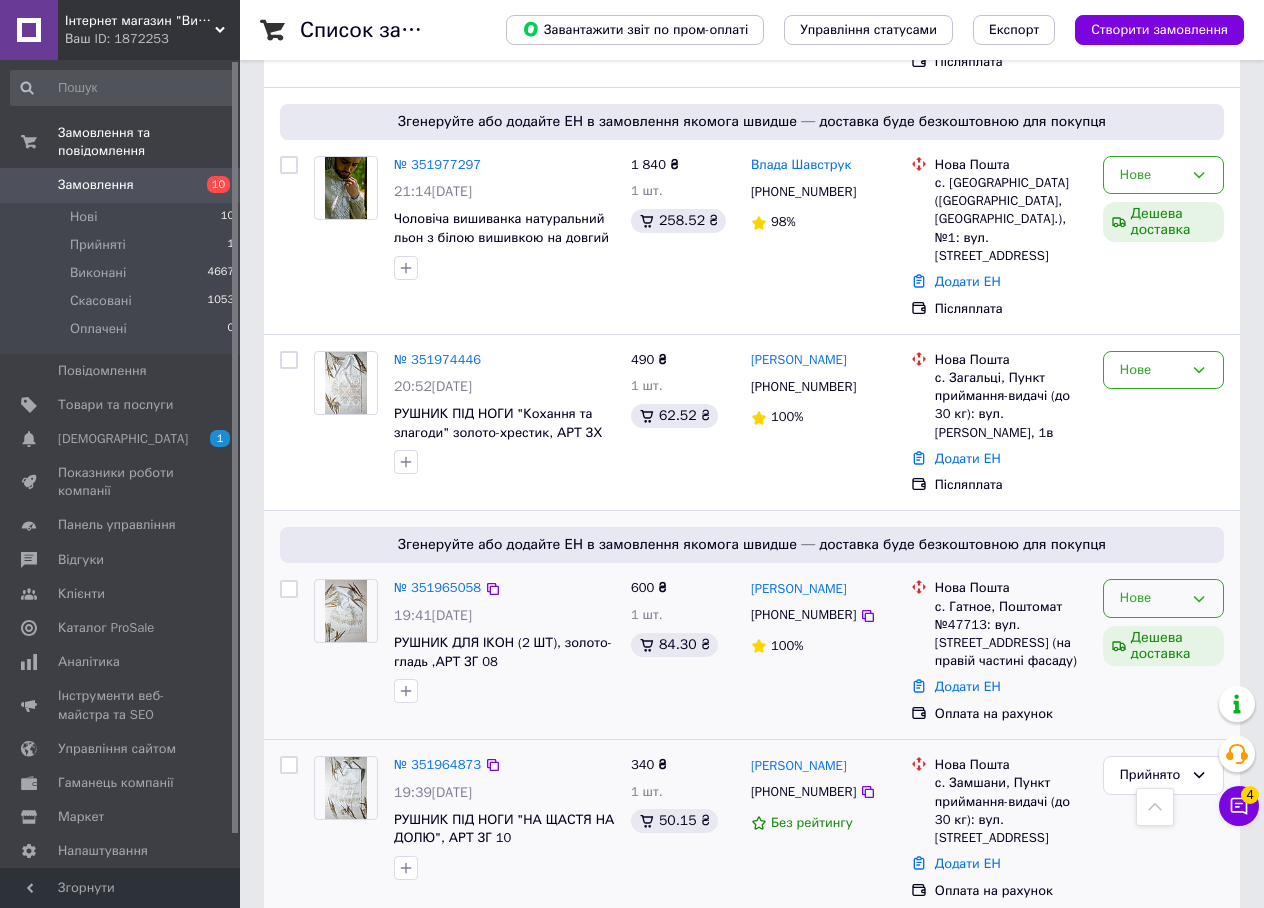 click on "Нове" at bounding box center [1151, 598] 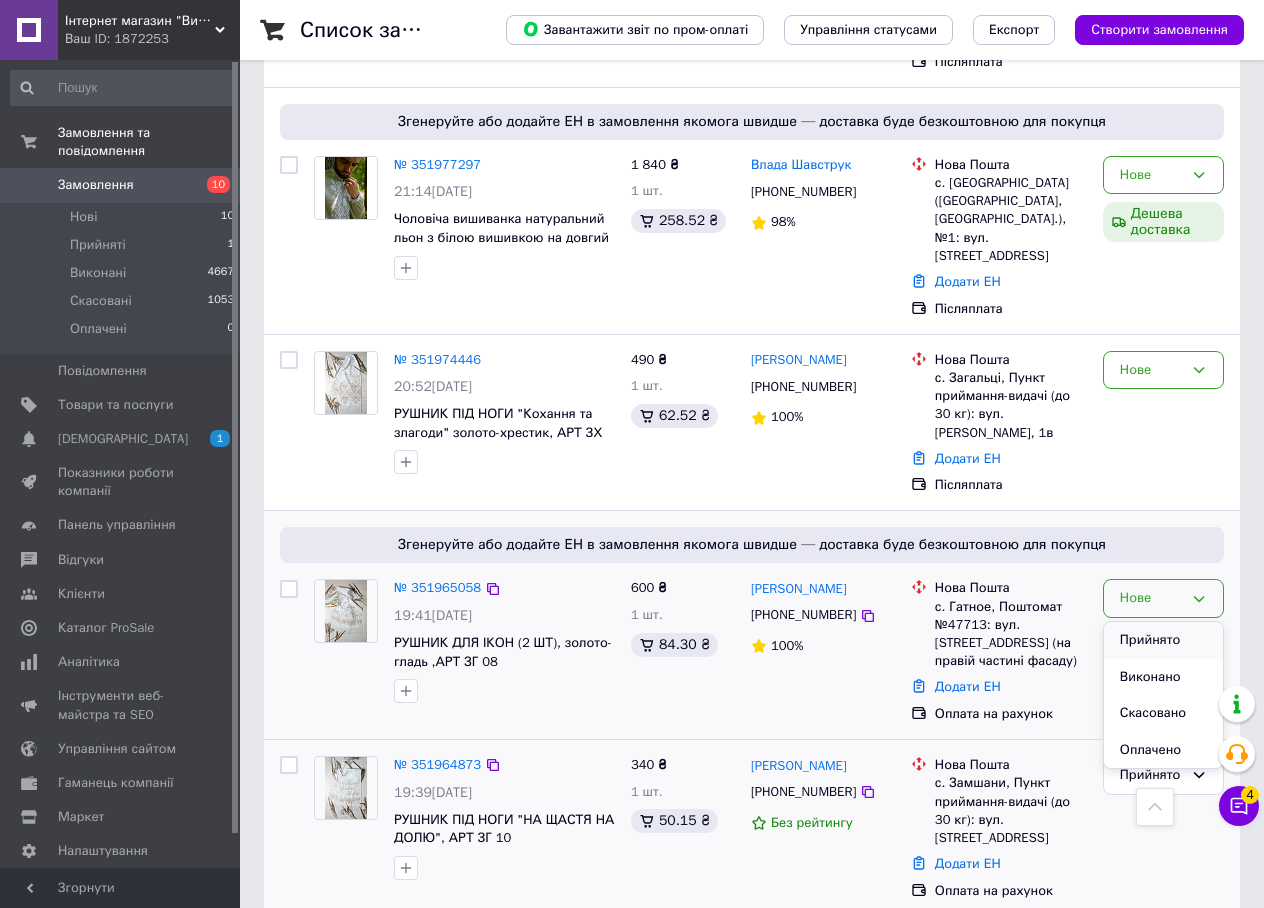 click on "Прийнято" at bounding box center [1163, 640] 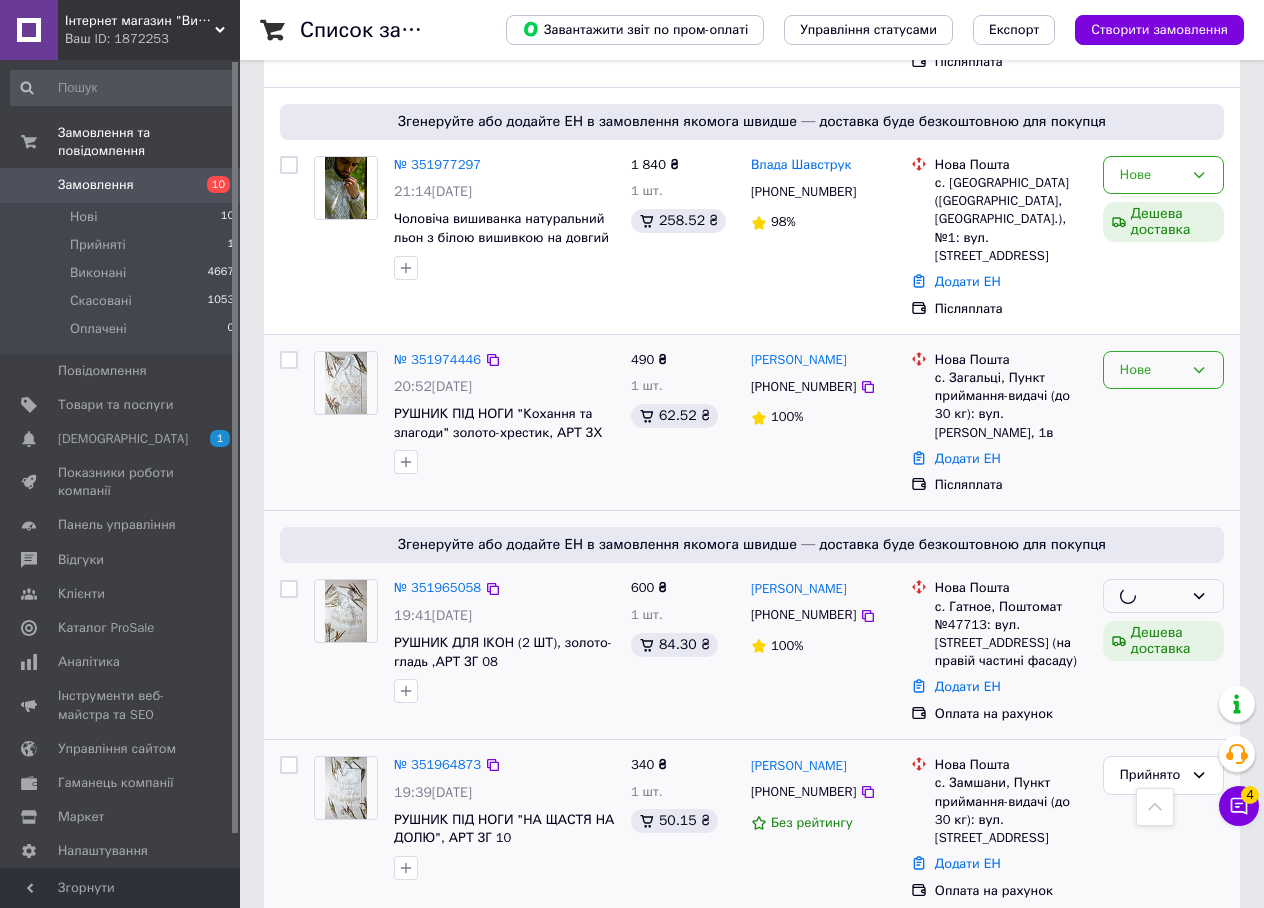 click on "Нове" at bounding box center (1151, 370) 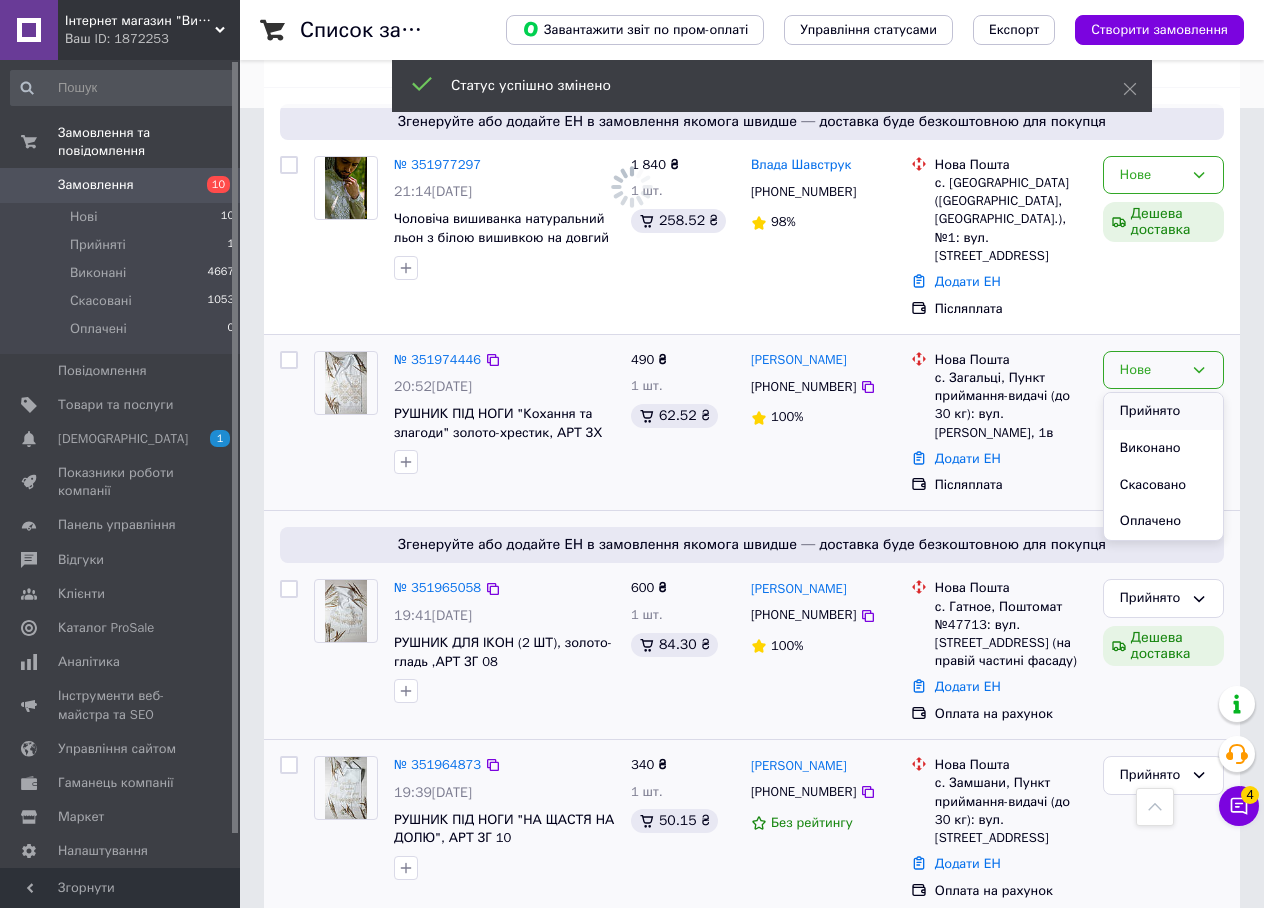 click on "Прийнято" at bounding box center (1163, 411) 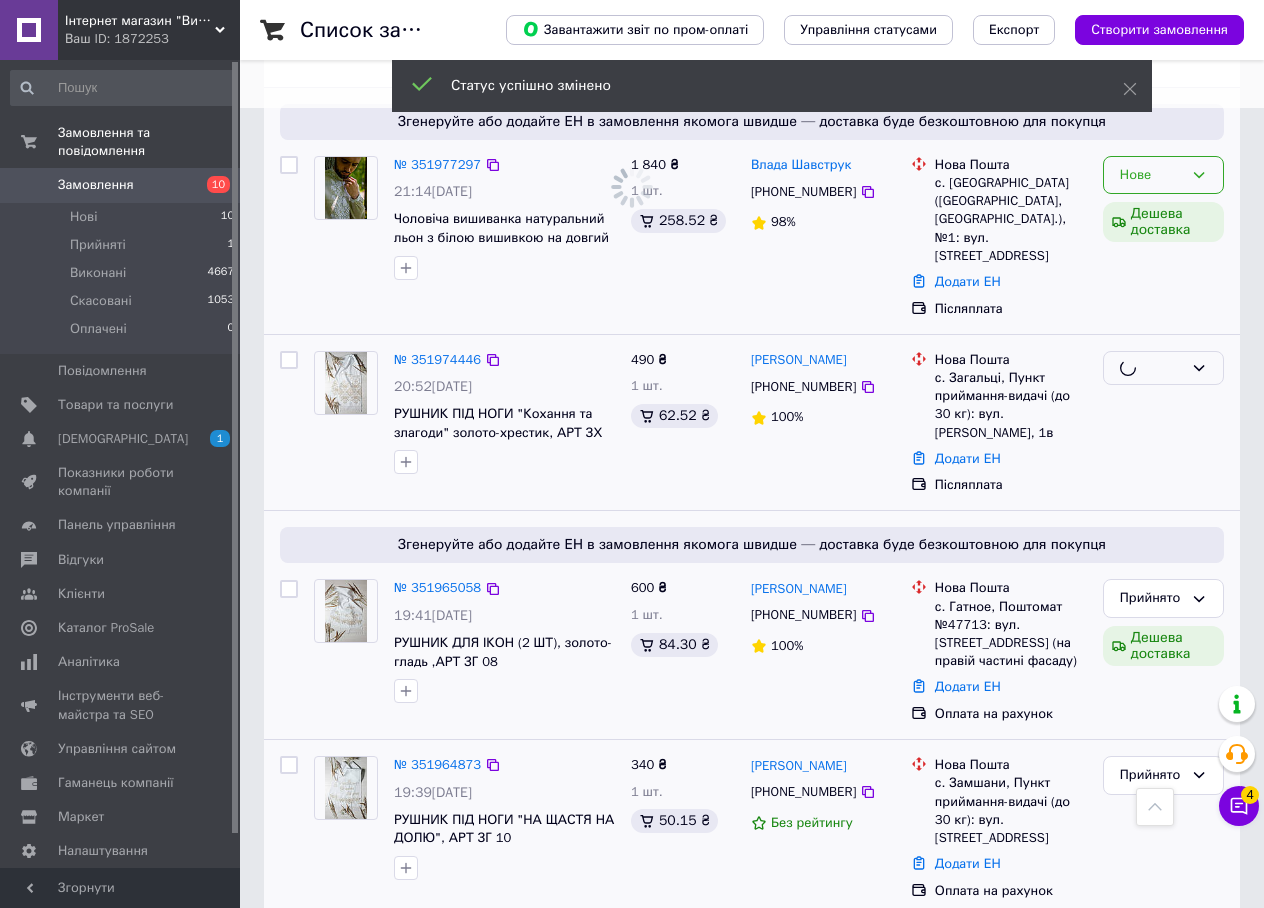 click on "Нове" at bounding box center [1163, 175] 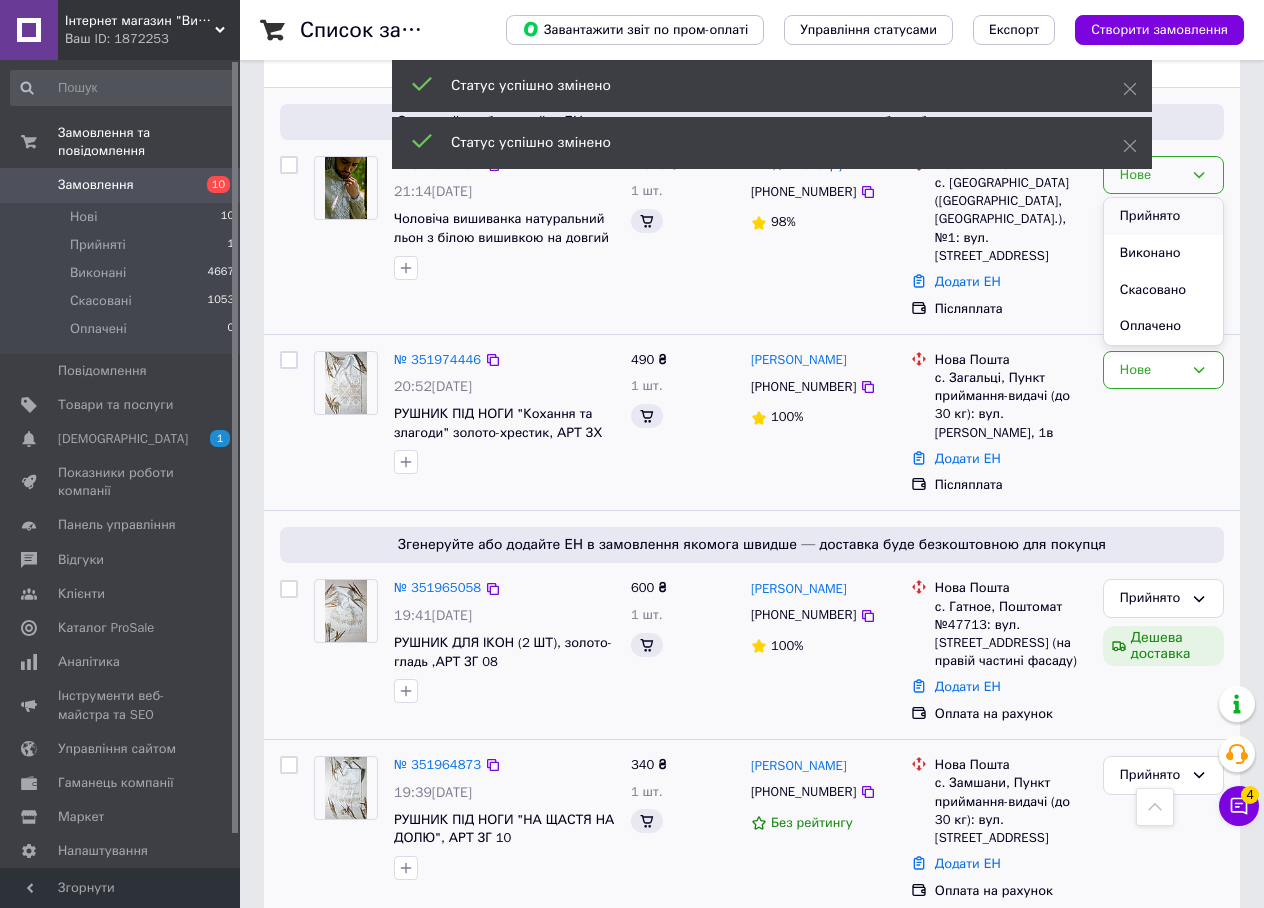 click on "Прийнято" at bounding box center (1163, 216) 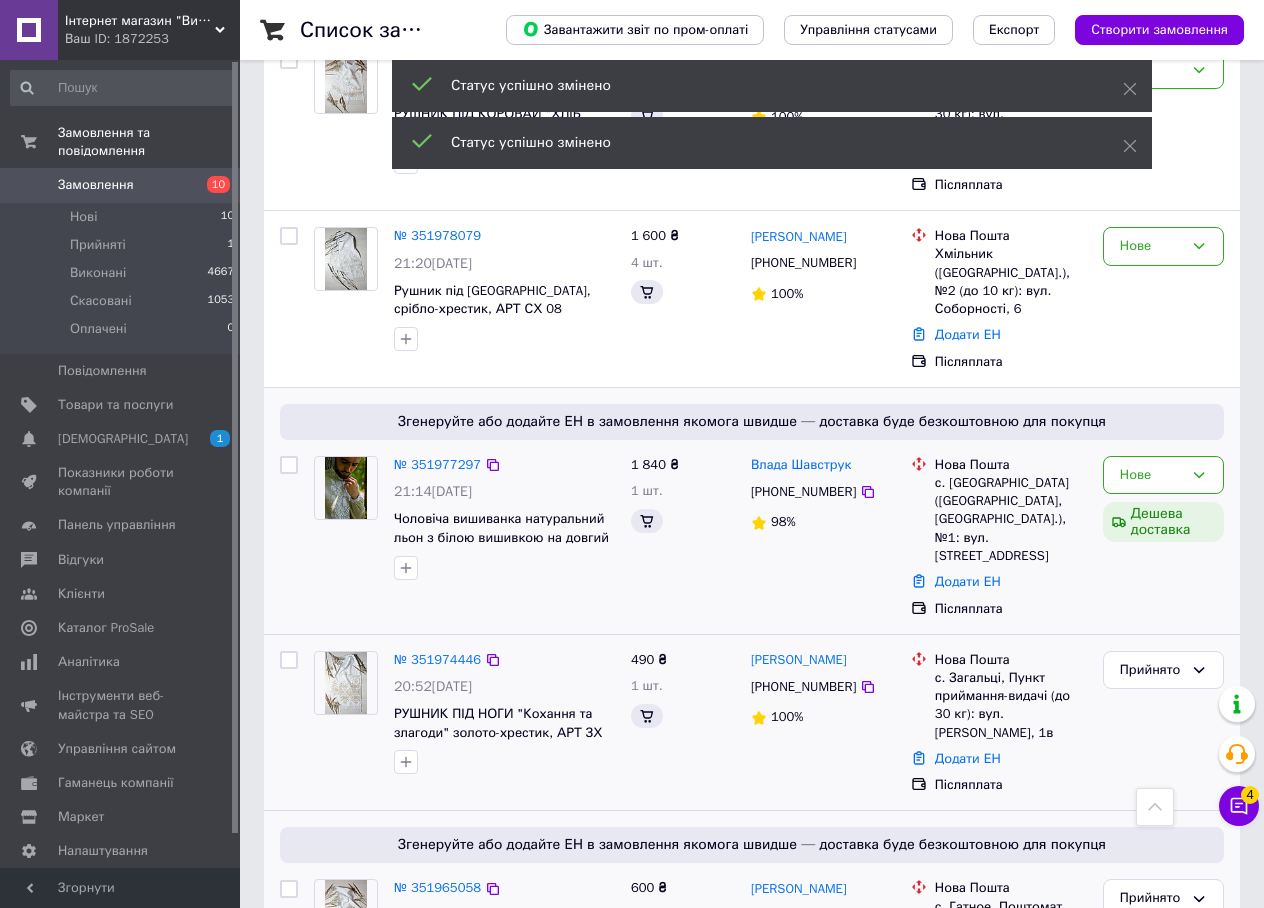 scroll, scrollTop: 400, scrollLeft: 0, axis: vertical 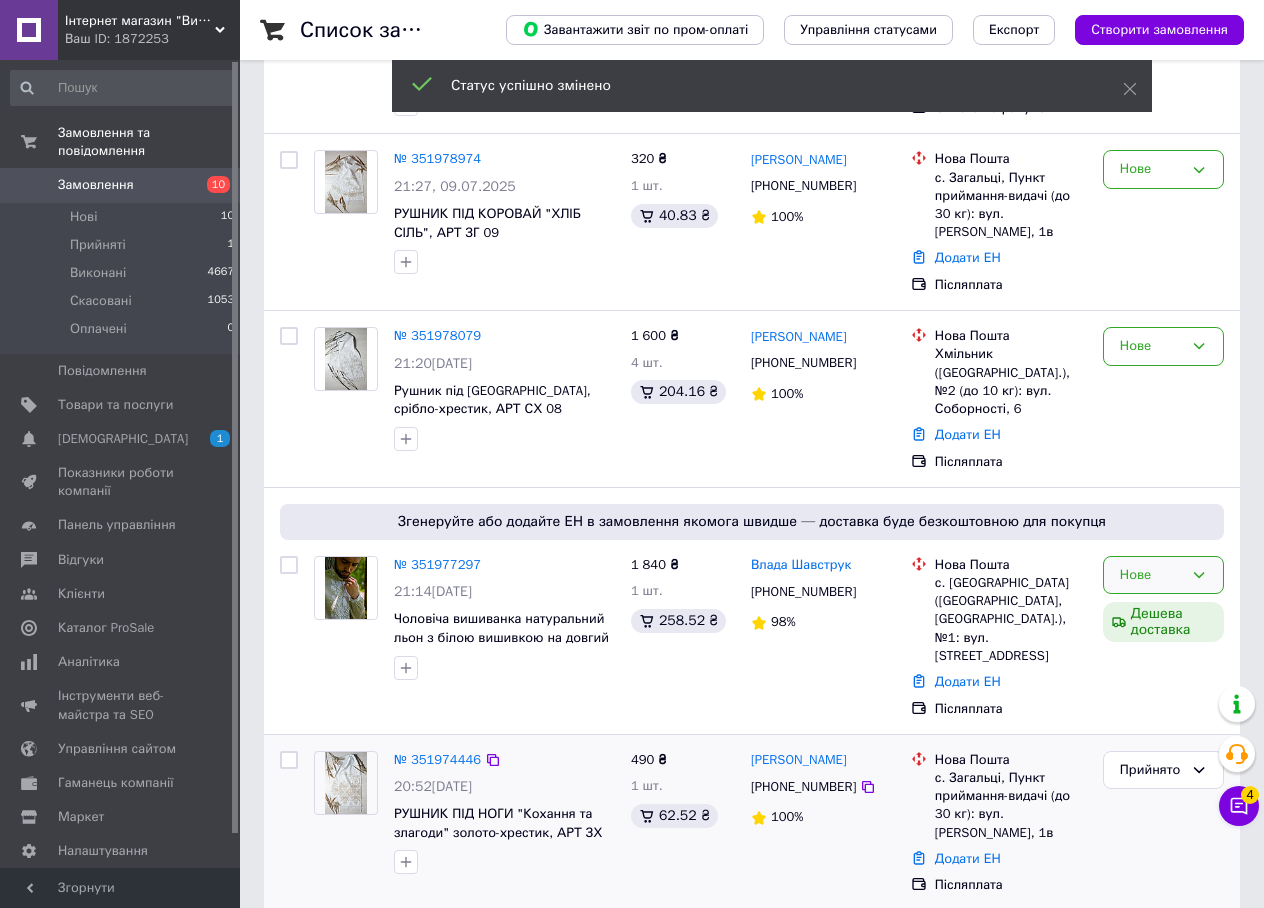 click on "Нове" at bounding box center [1151, 575] 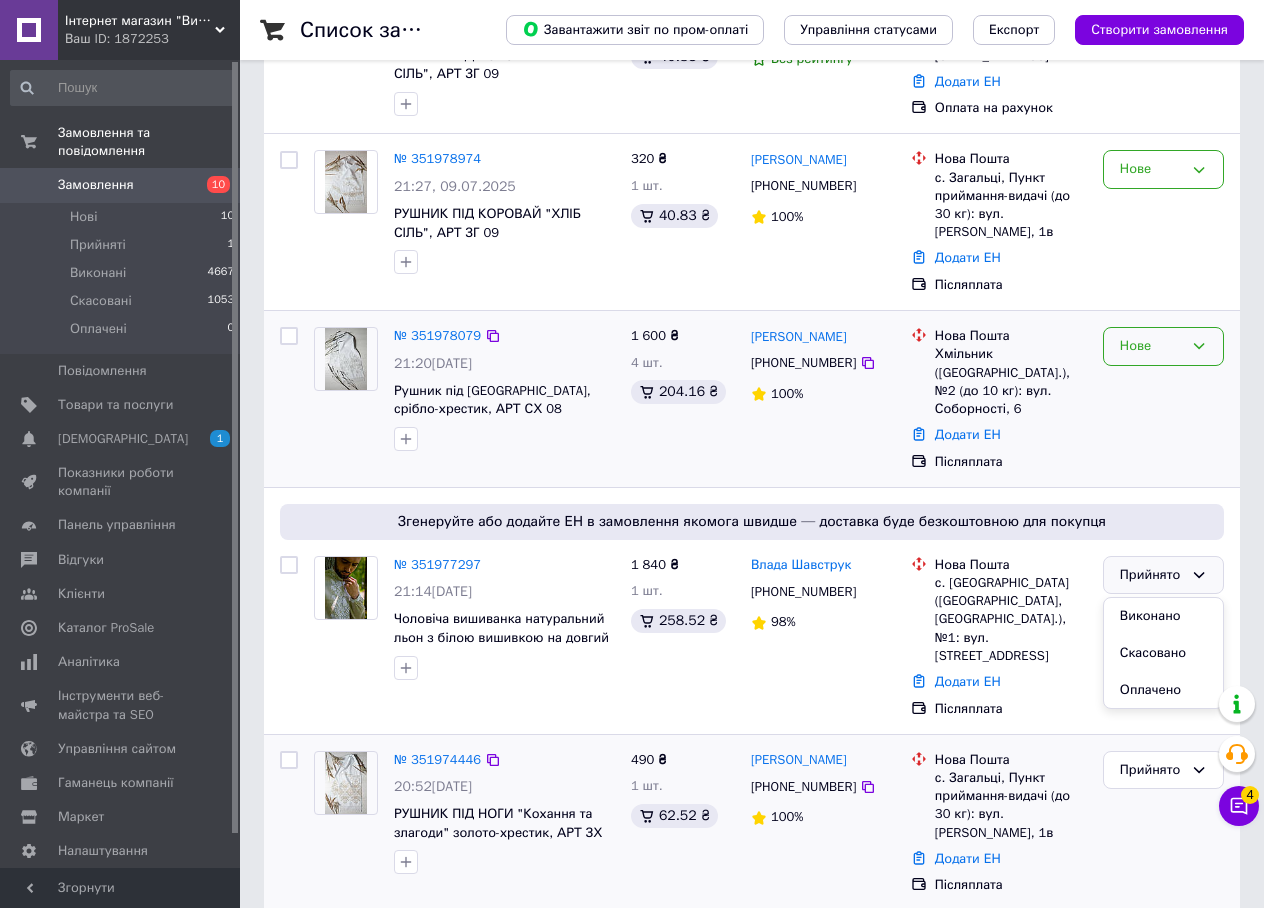 click on "Нове" at bounding box center (1163, 346) 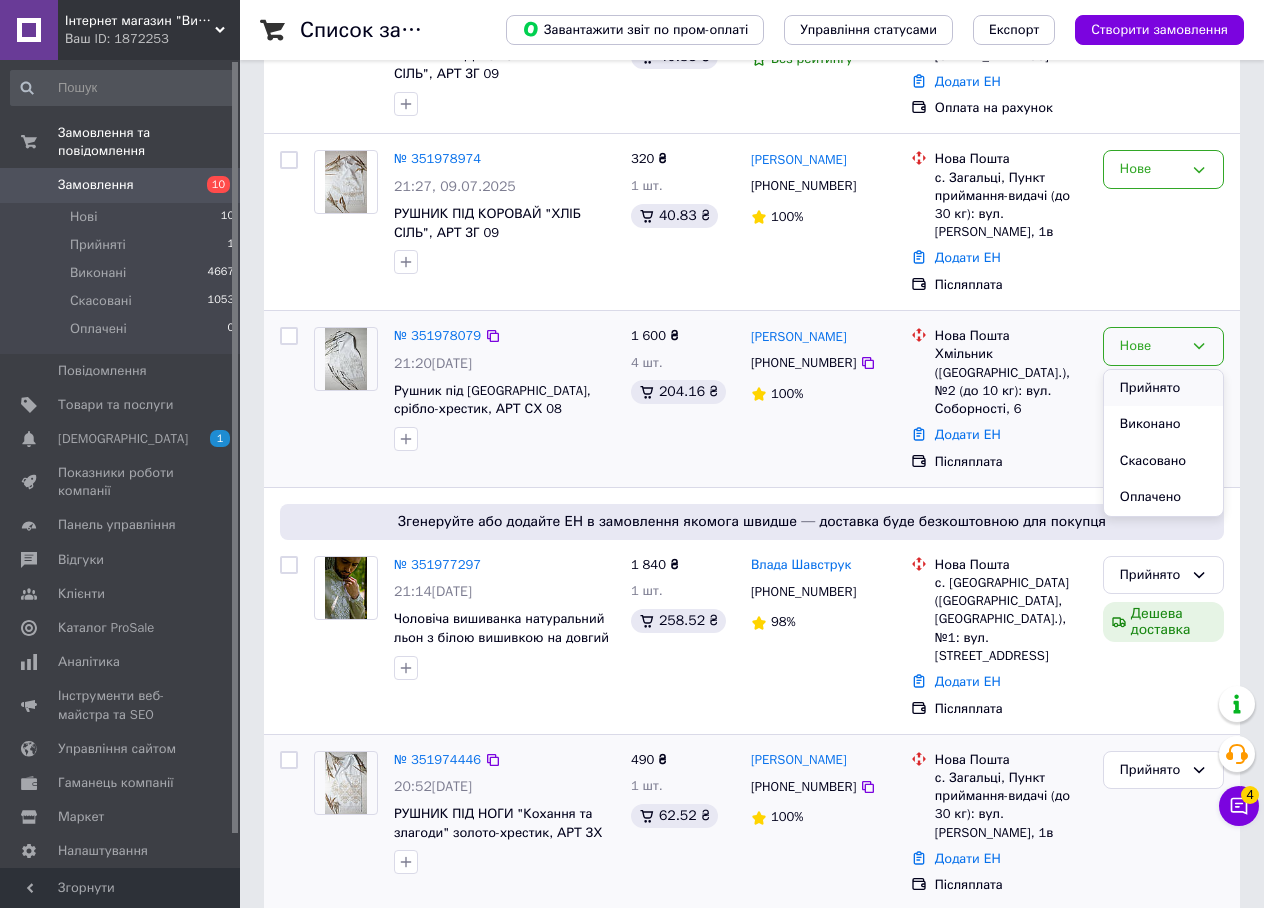 click on "Прийнято" at bounding box center (1163, 388) 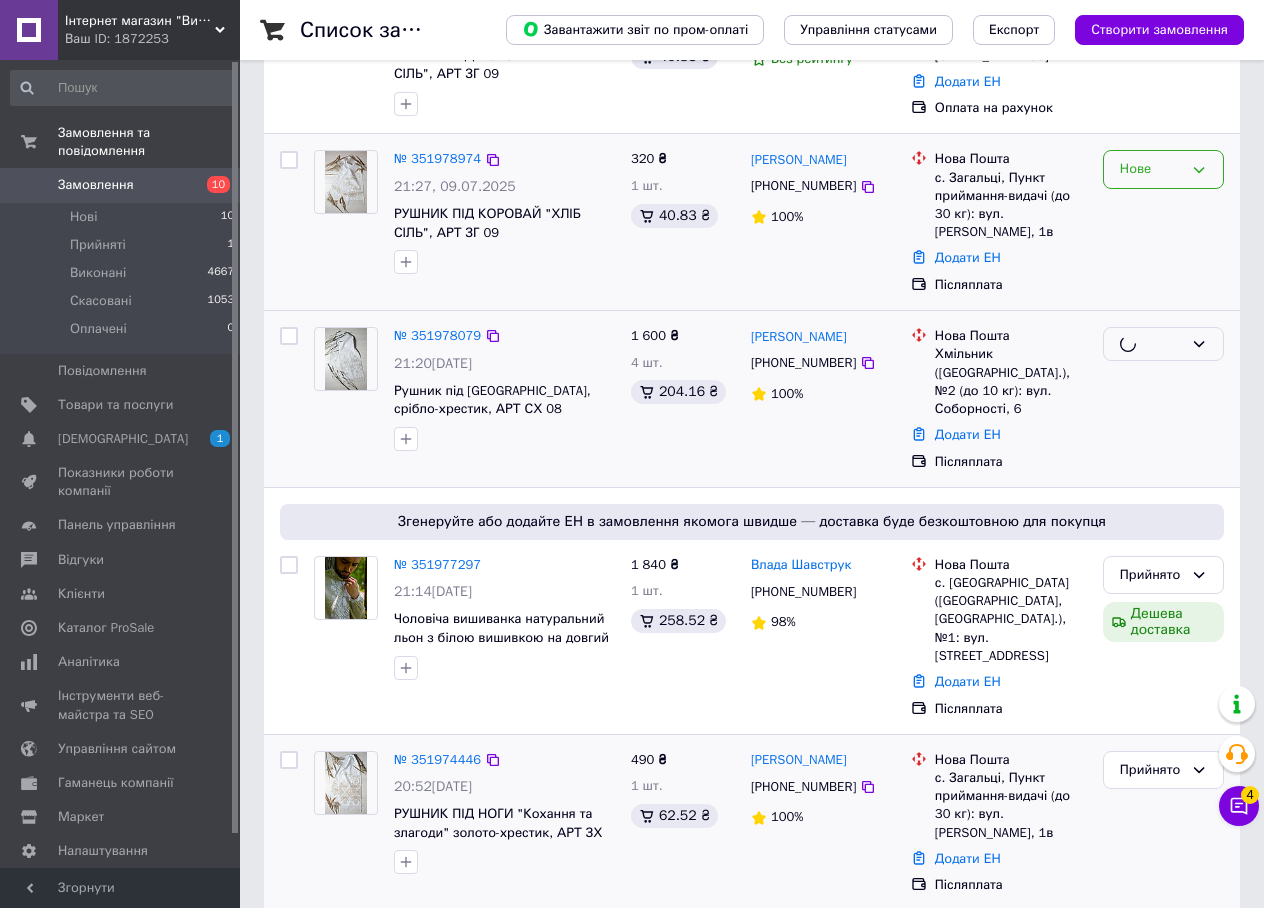 click on "Нове" at bounding box center (1151, 169) 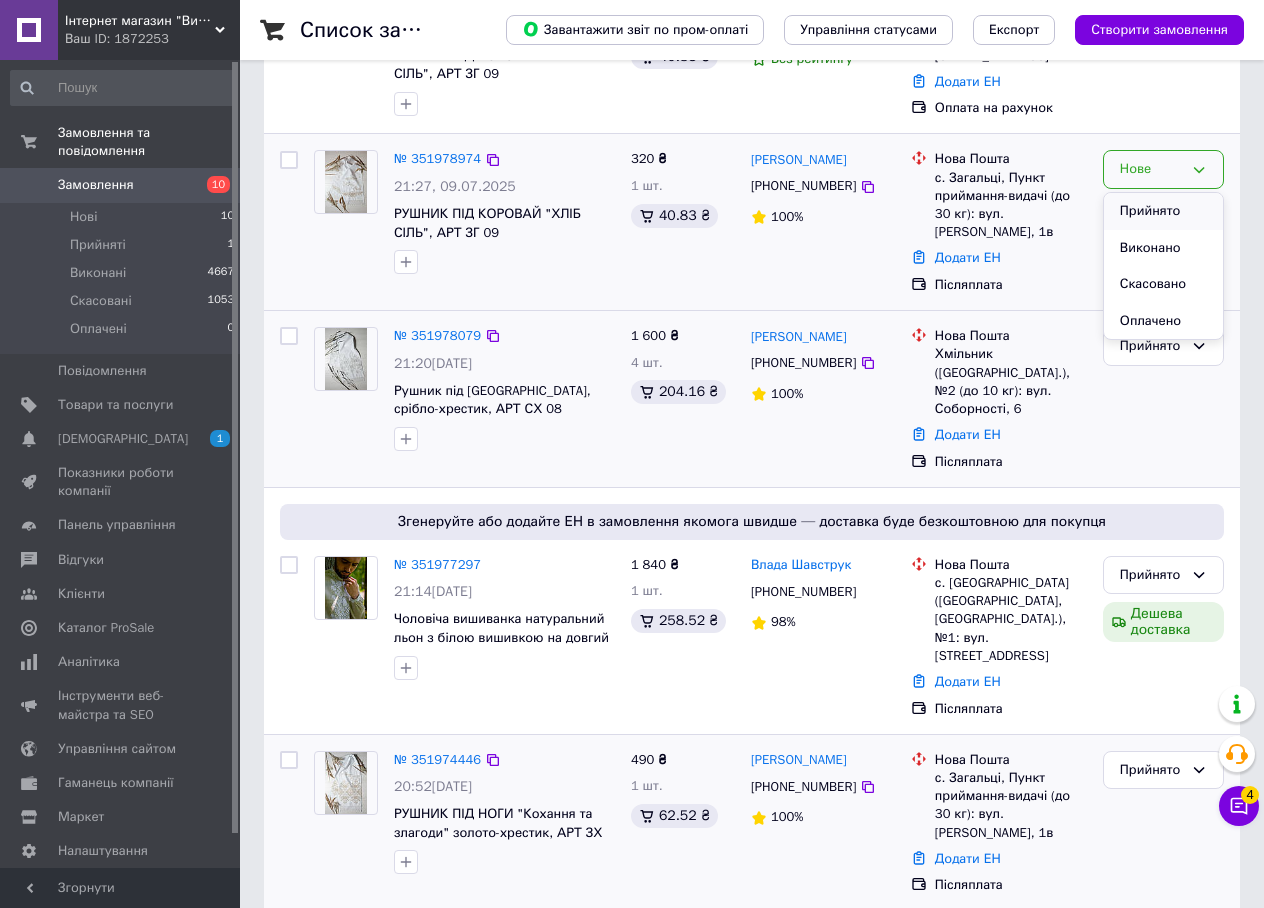 click on "Прийнято" at bounding box center [1163, 211] 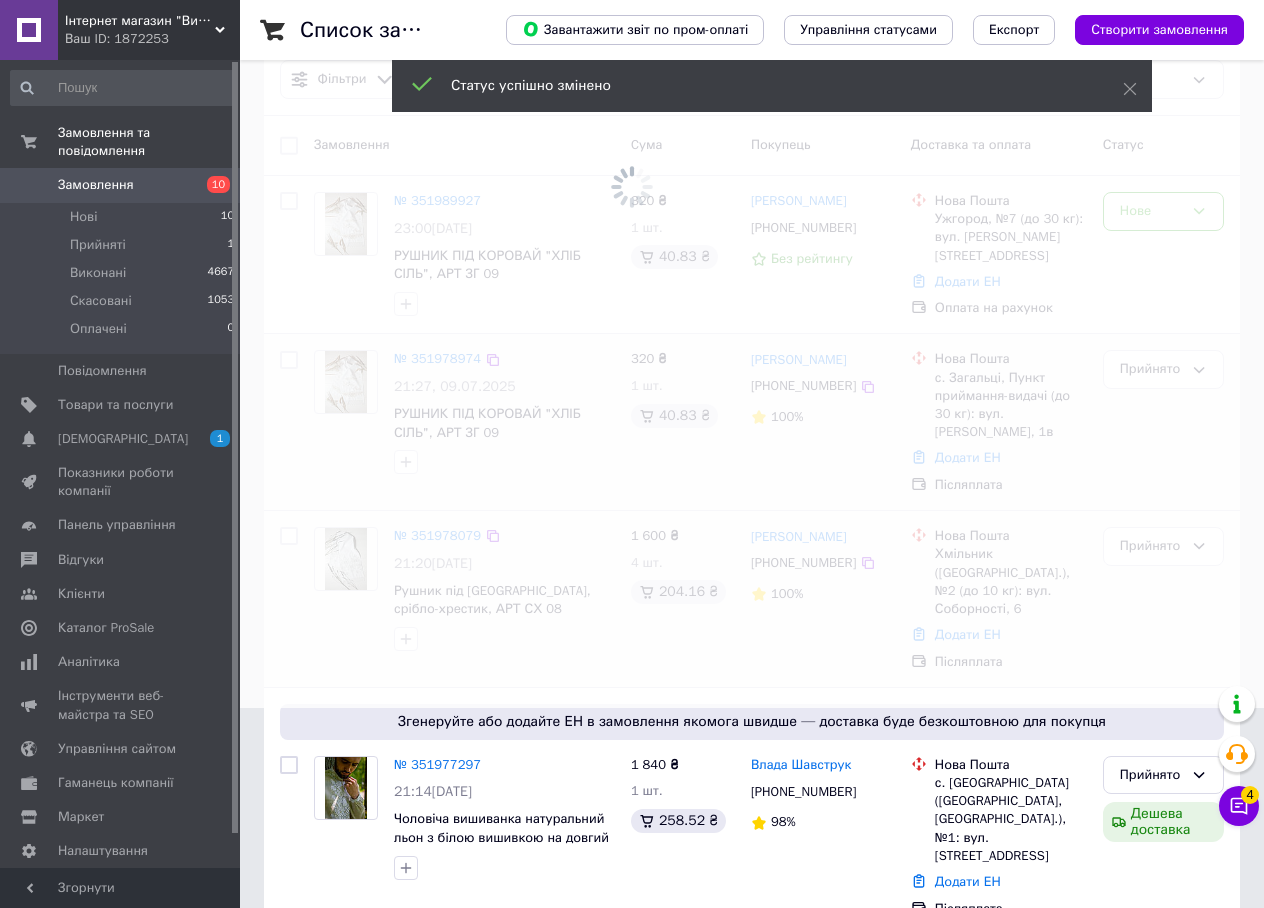 scroll, scrollTop: 0, scrollLeft: 0, axis: both 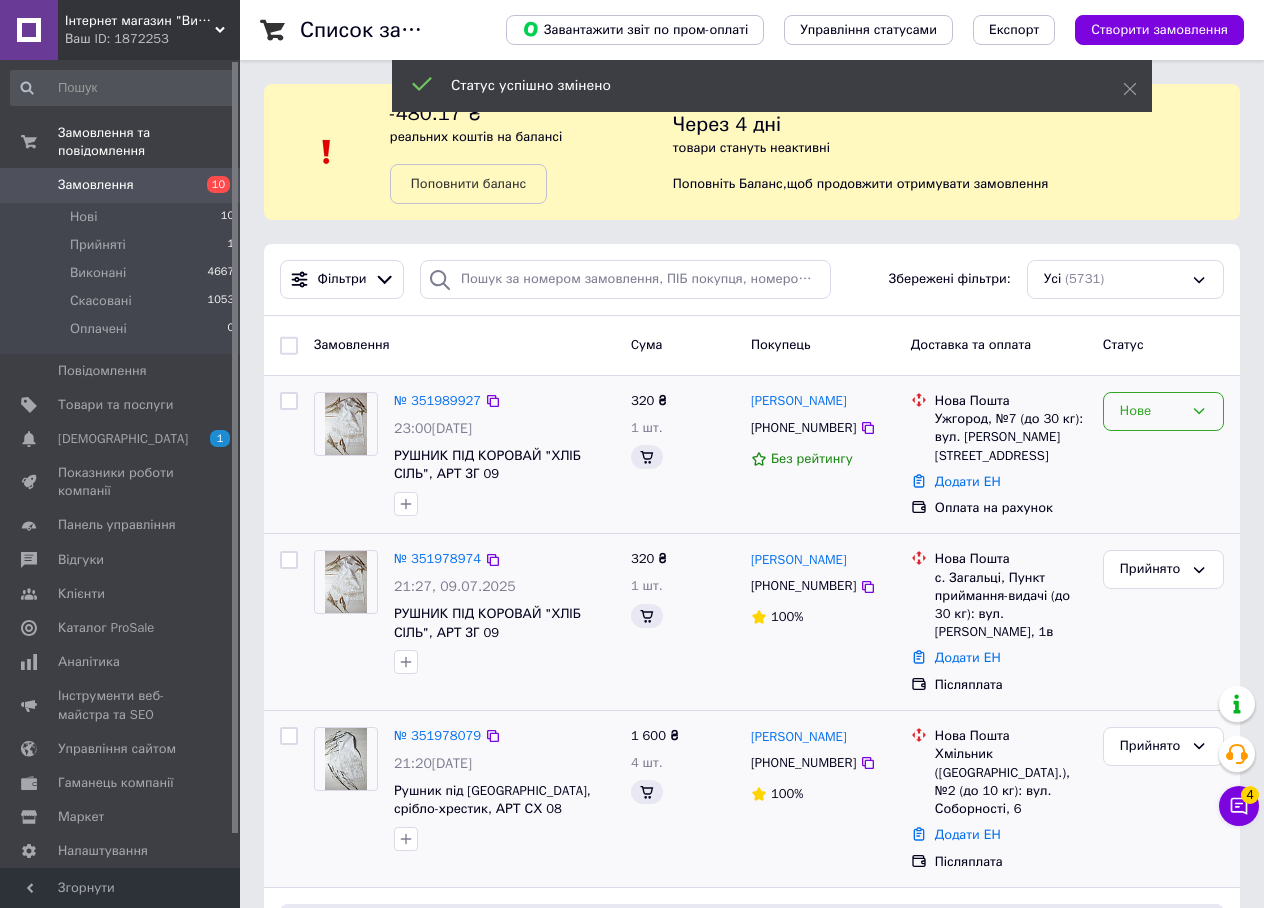 click on "Нове" at bounding box center (1151, 411) 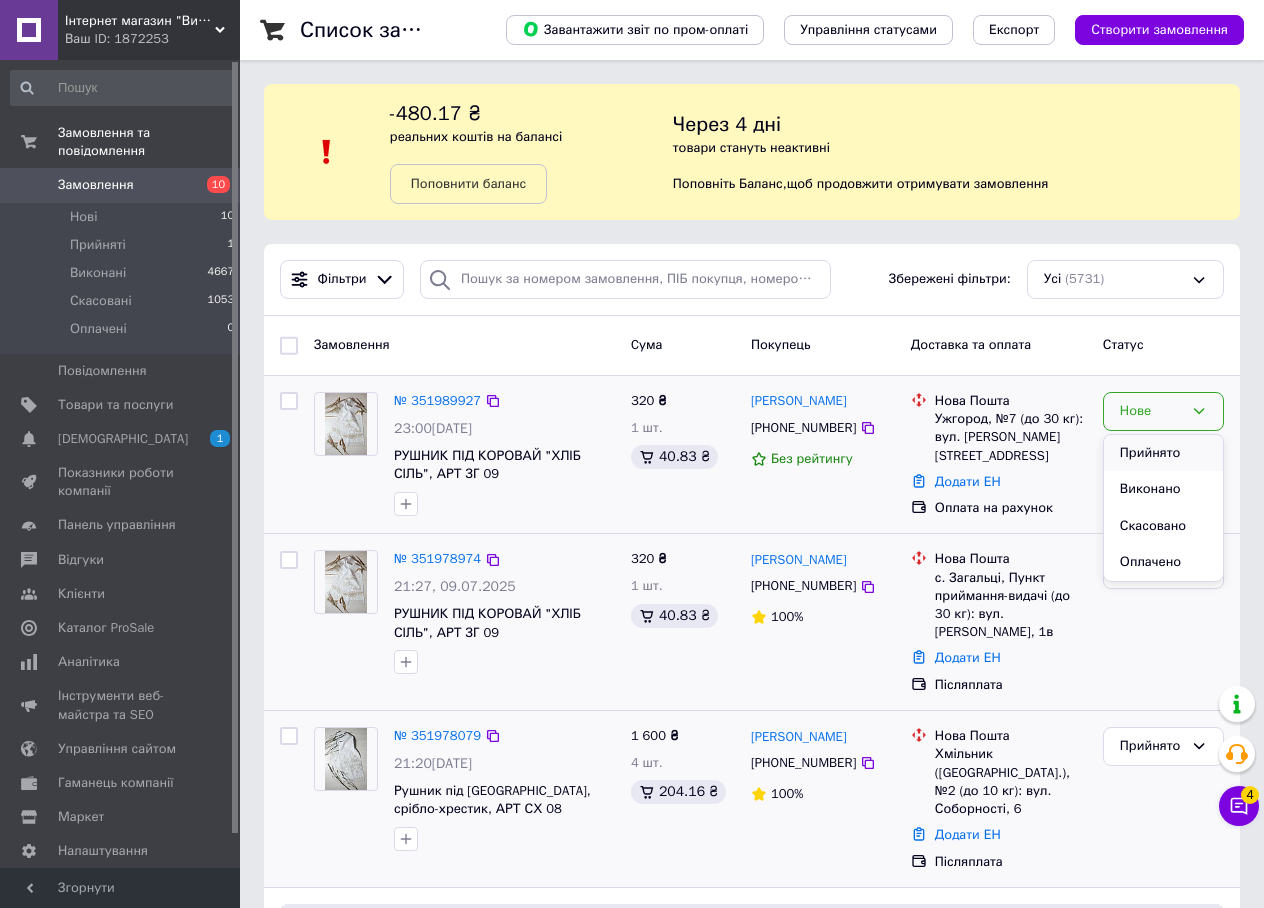click on "Прийнято" at bounding box center (1163, 453) 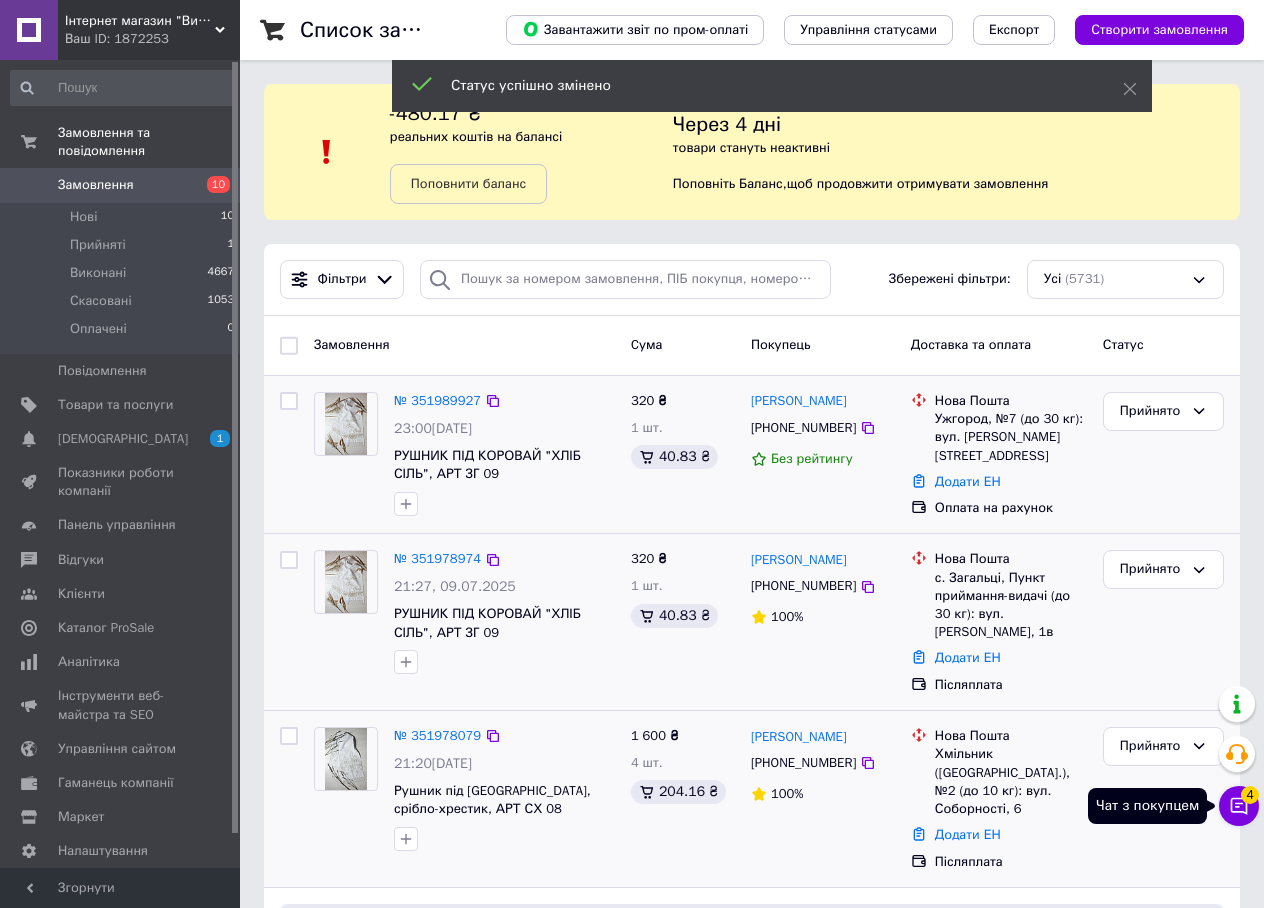 click 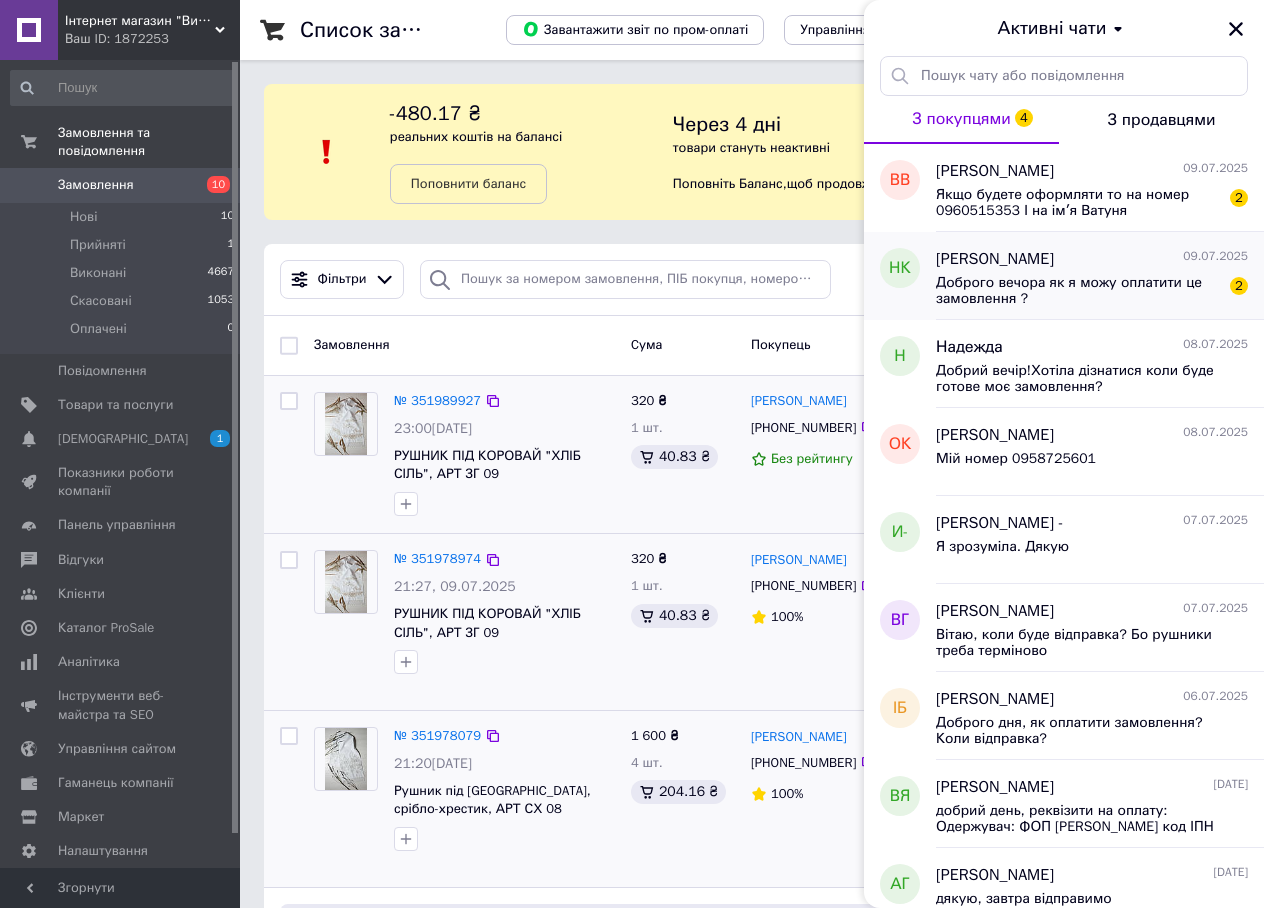 click on "Доброго вечора як я можу оплатити це замовлення ?" at bounding box center [1078, 291] 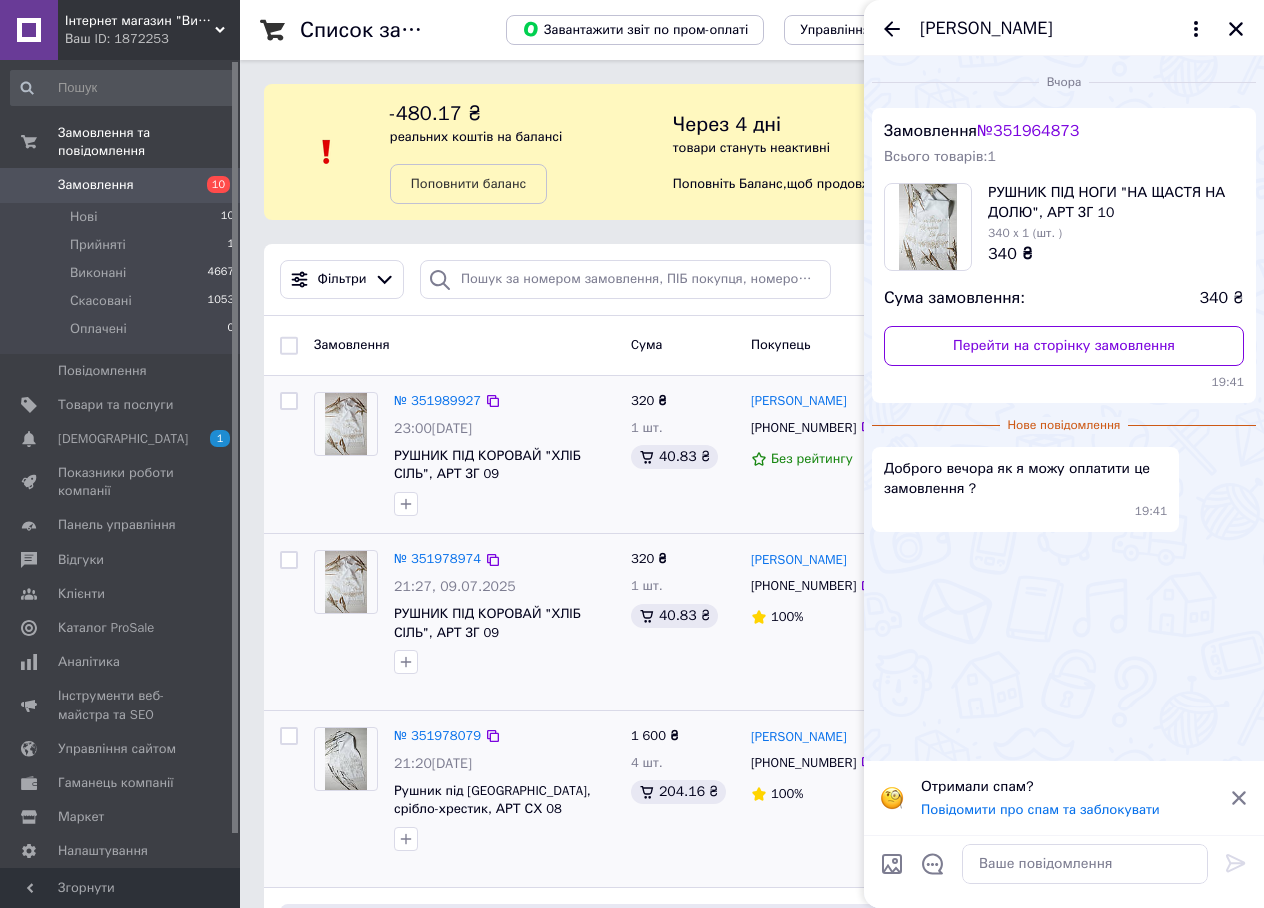 click on "[PERSON_NAME]" at bounding box center (1064, 28) 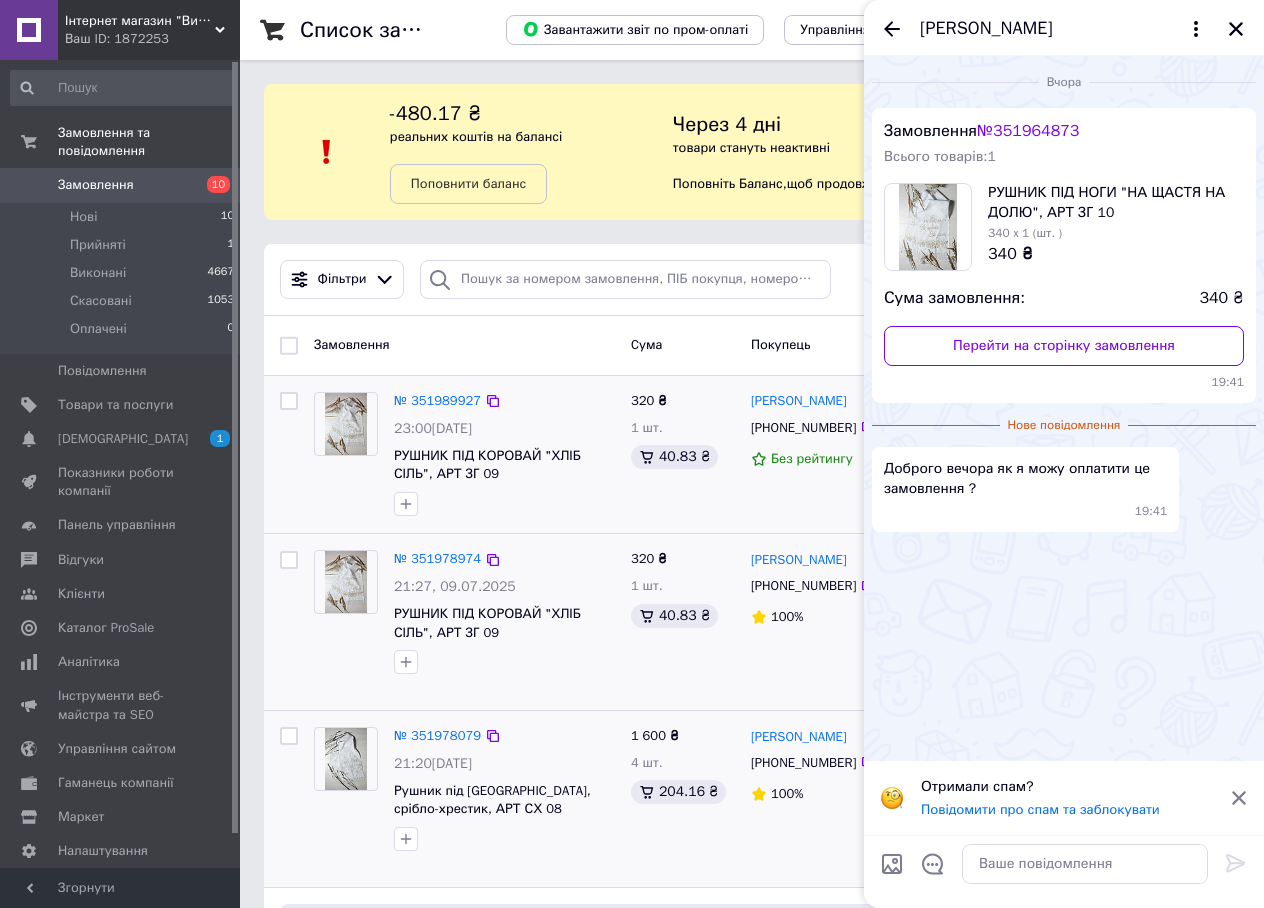click on "Замовлення  № 351964873 Всього товарів:  1 РУШНИК ПІД НОГИ "НА ЩАСТЯ НА ДОЛЮ", АРТ ЗГ 10 340 x 1 (шт. ) 340 ₴ Сума замовлення: 340 ₴ Перейти на сторінку замовлення 19:41" at bounding box center [1064, 255] 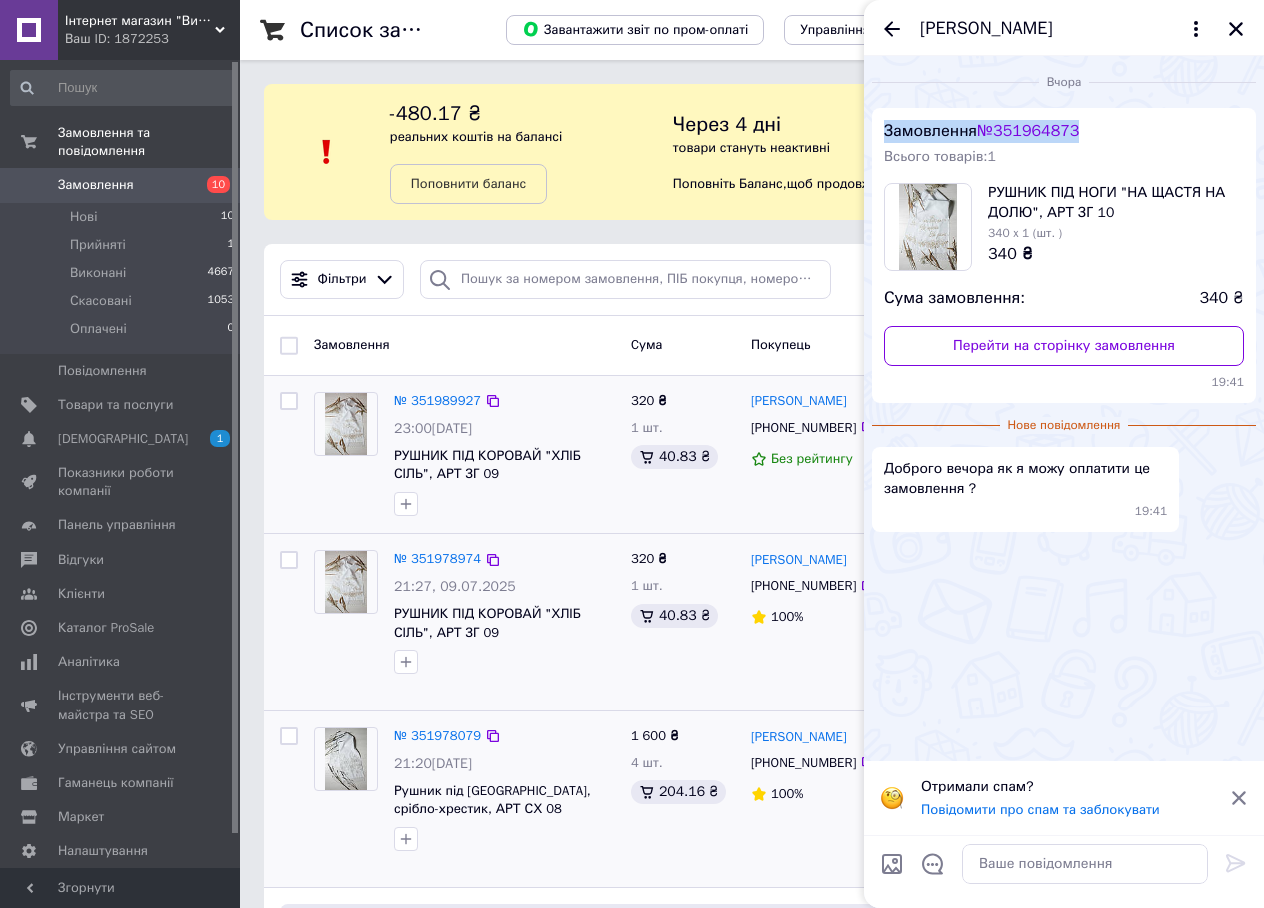 click on "Замовлення  № 351964873 Всього товарів:  1 РУШНИК ПІД НОГИ "НА ЩАСТЯ НА ДОЛЮ", АРТ ЗГ 10 340 x 1 (шт. ) 340 ₴ Сума замовлення: 340 ₴ Перейти на сторінку замовлення 19:41" at bounding box center [1064, 255] 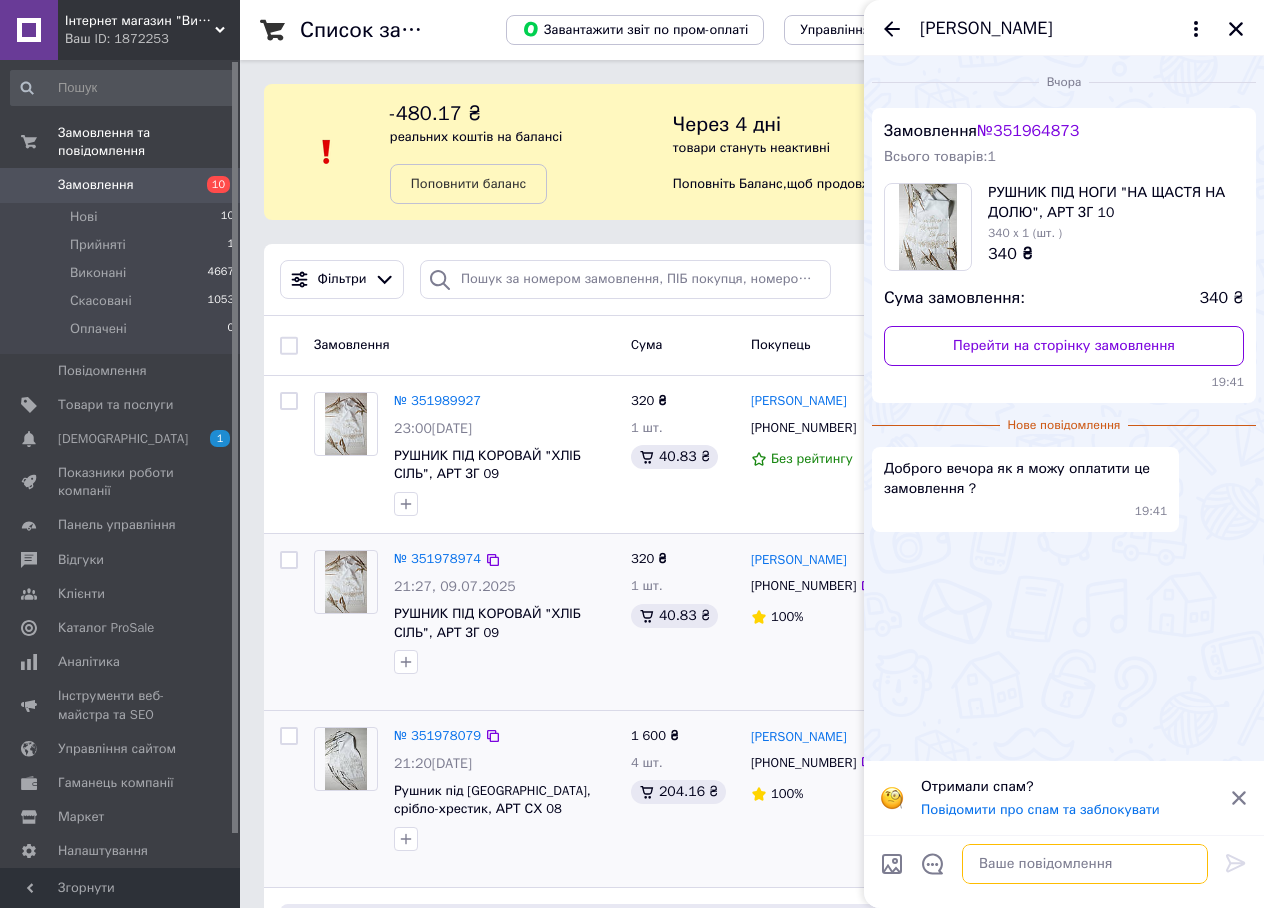 click at bounding box center (1085, 864) 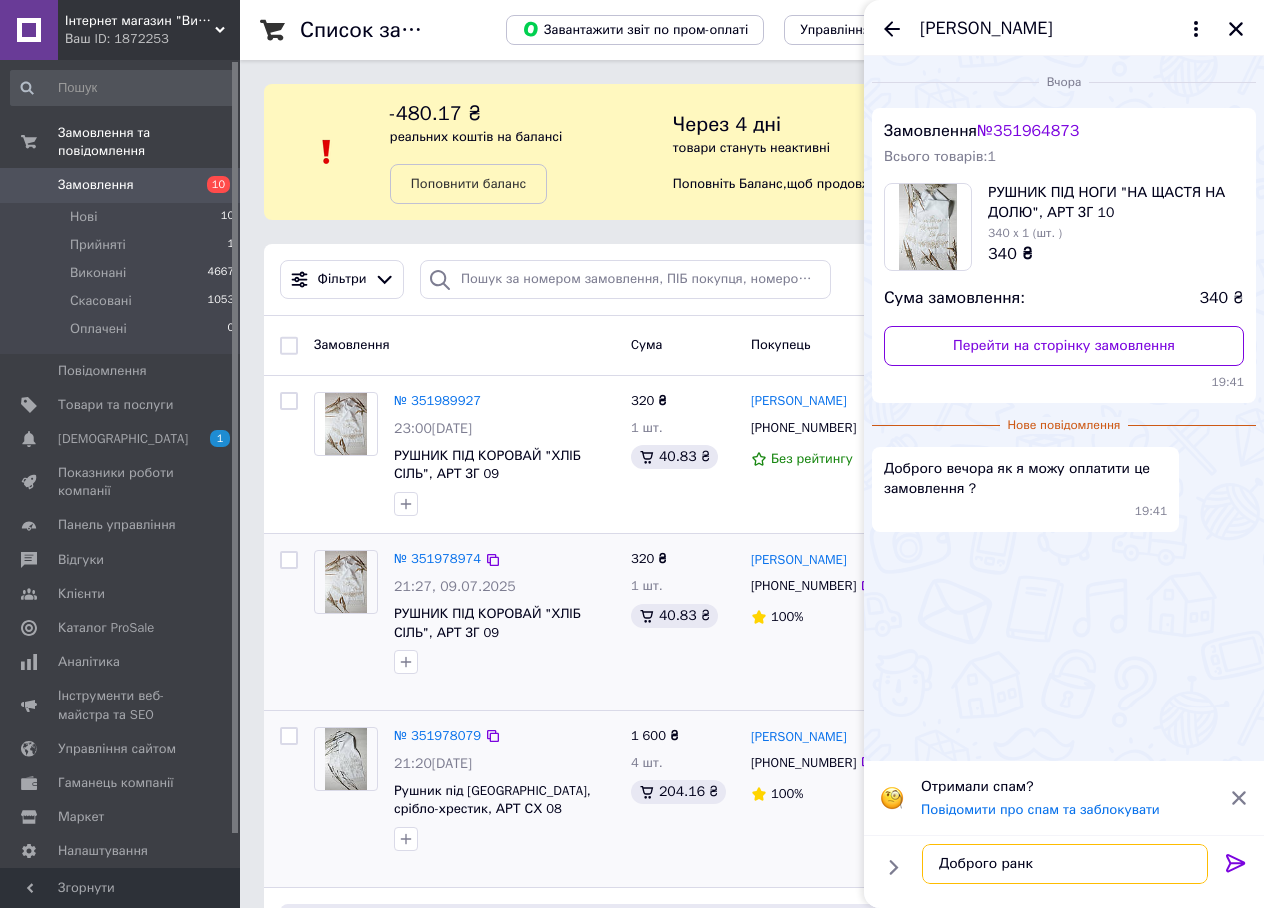 type on "Доброго ранку" 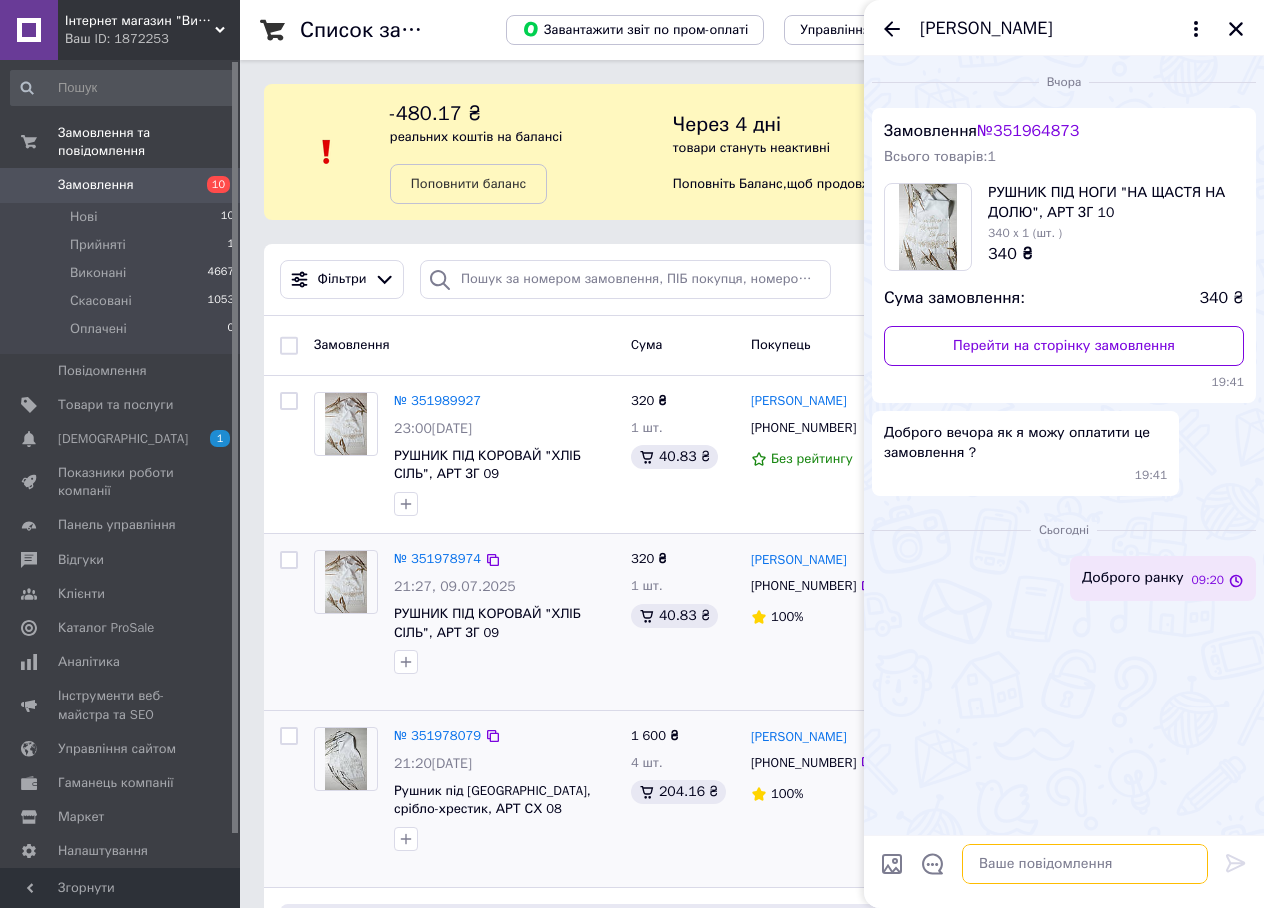paste on "Отримувач:
ФОП [PERSON_NAME]
[FINANCIAL_ID]
РНОКПП/ЄДРПОУ
3320207625
сума до оплати  400 грн
проплати  до 15.00( для відправлень в той же день)
Призначення-ЗА ТОВАР
(скрін оплати або квитанція, для підвердження оплати)" 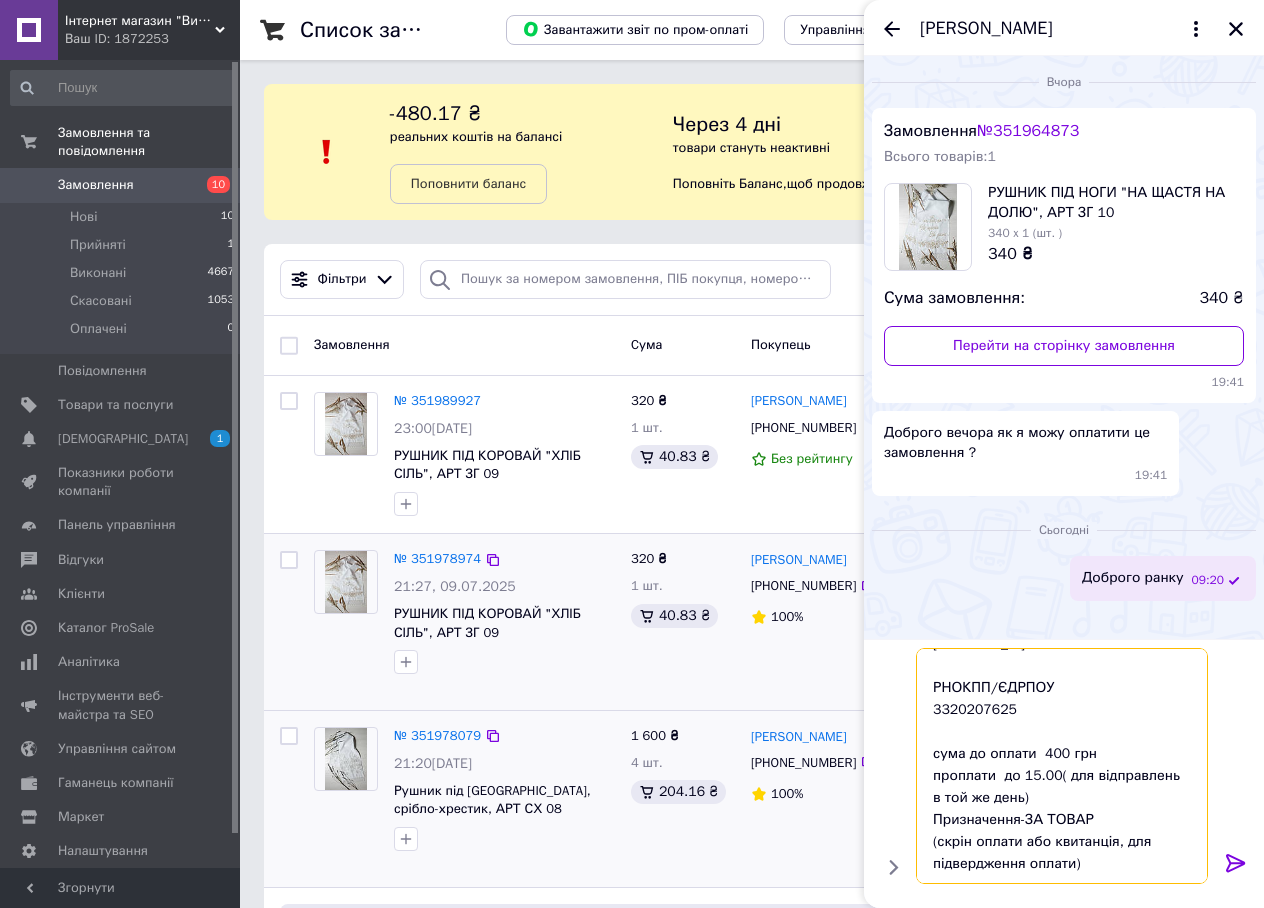 scroll, scrollTop: 90, scrollLeft: 0, axis: vertical 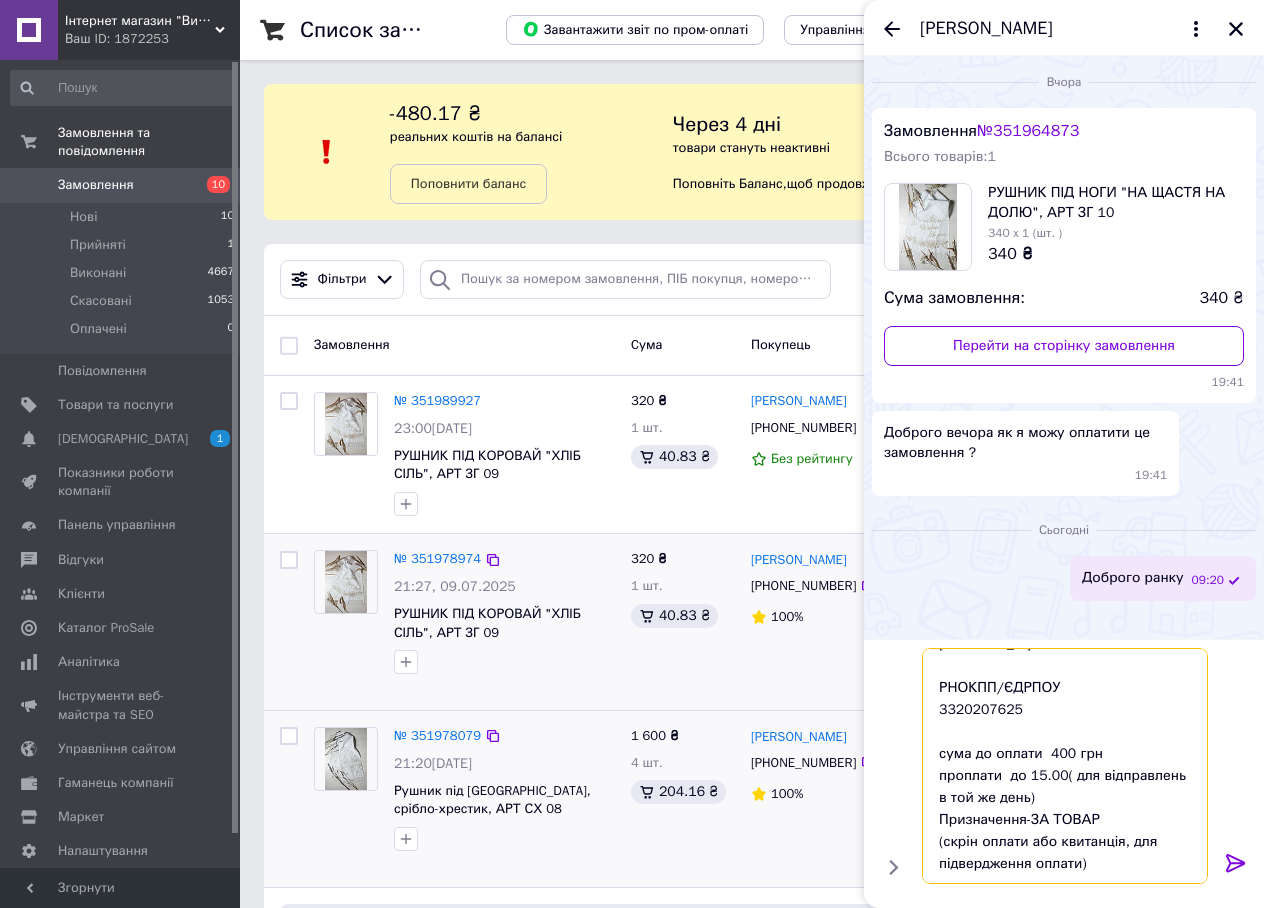 click on "Отримувач:
ФОП [PERSON_NAME]
[FINANCIAL_ID]
РНОКПП/ЄДРПОУ
3320207625
сума до оплати  400 грн
проплати  до 15.00( для відправлень в той же день)
Призначення-ЗА ТОВАР
(скрін оплати або квитанція, для підвердження оплати)" at bounding box center (1065, 766) 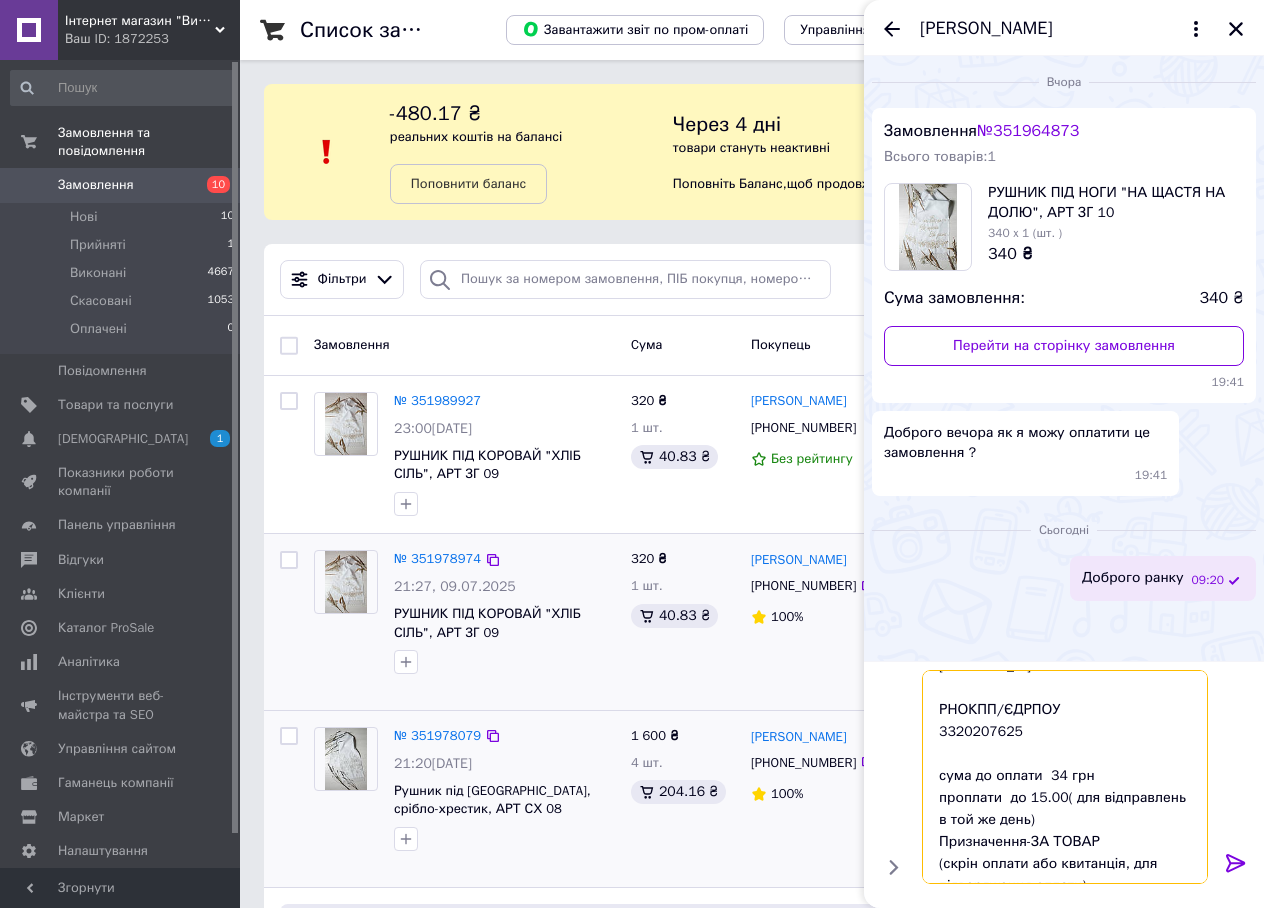 type on "Отримувач:
ФОП [PERSON_NAME]
[FINANCIAL_ID]
РНОКПП/ЄДРПОУ
3320207625
сума до оплати  340 грн
проплати  до 15.00( для відправлень в той же день)
Призначення-ЗА ТОВАР
(скрін оплати або квитанція, для підвердження оплати)" 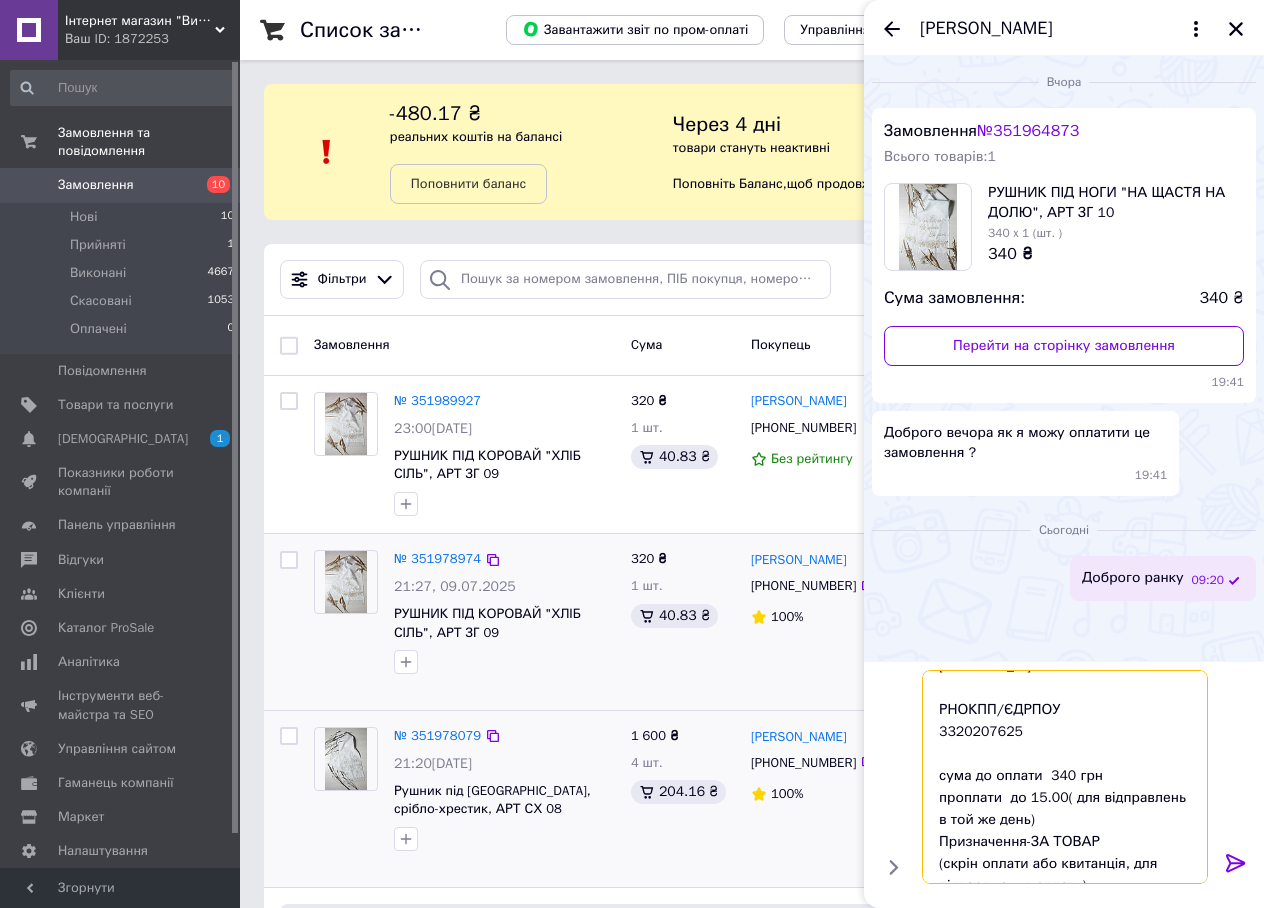 type 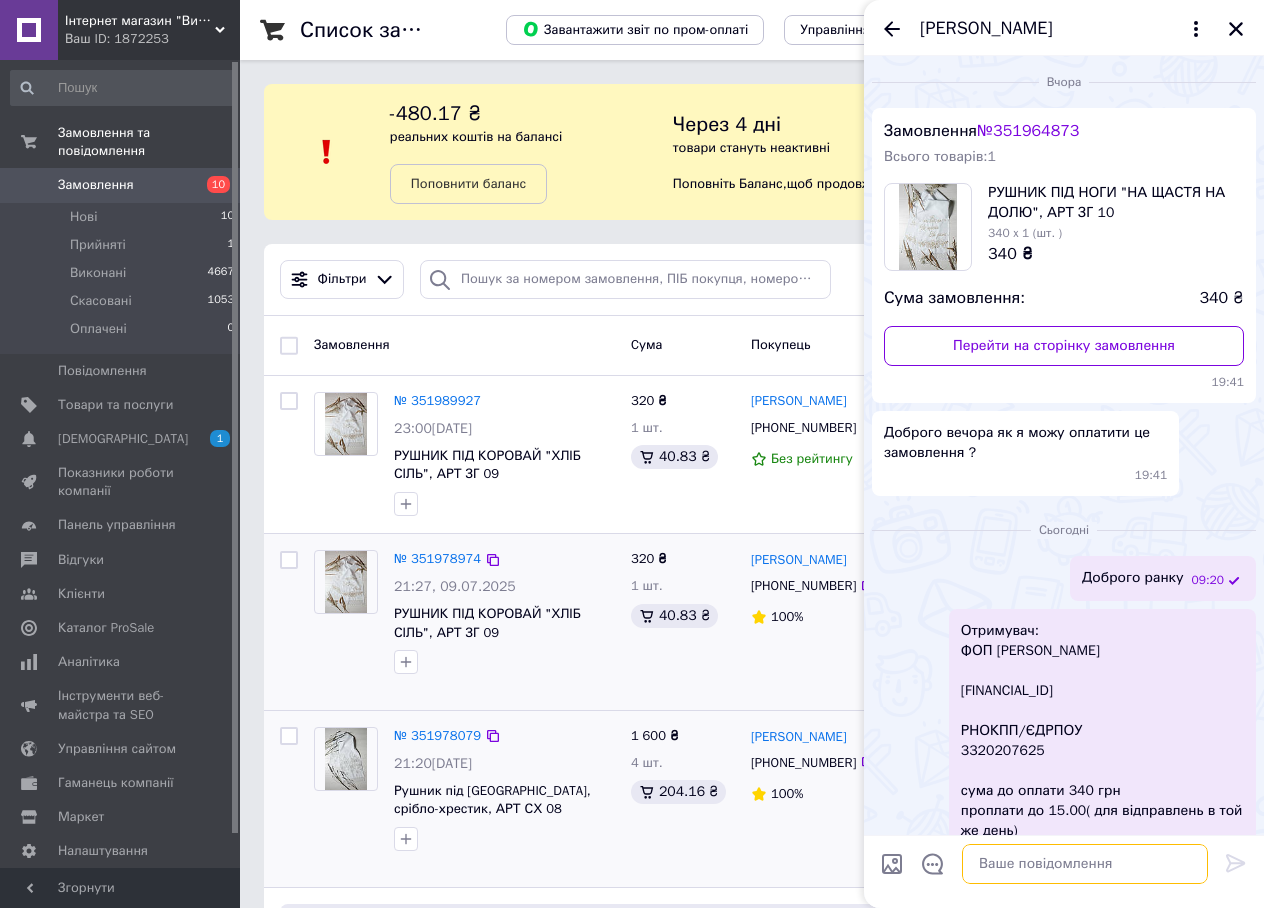 scroll, scrollTop: 0, scrollLeft: 0, axis: both 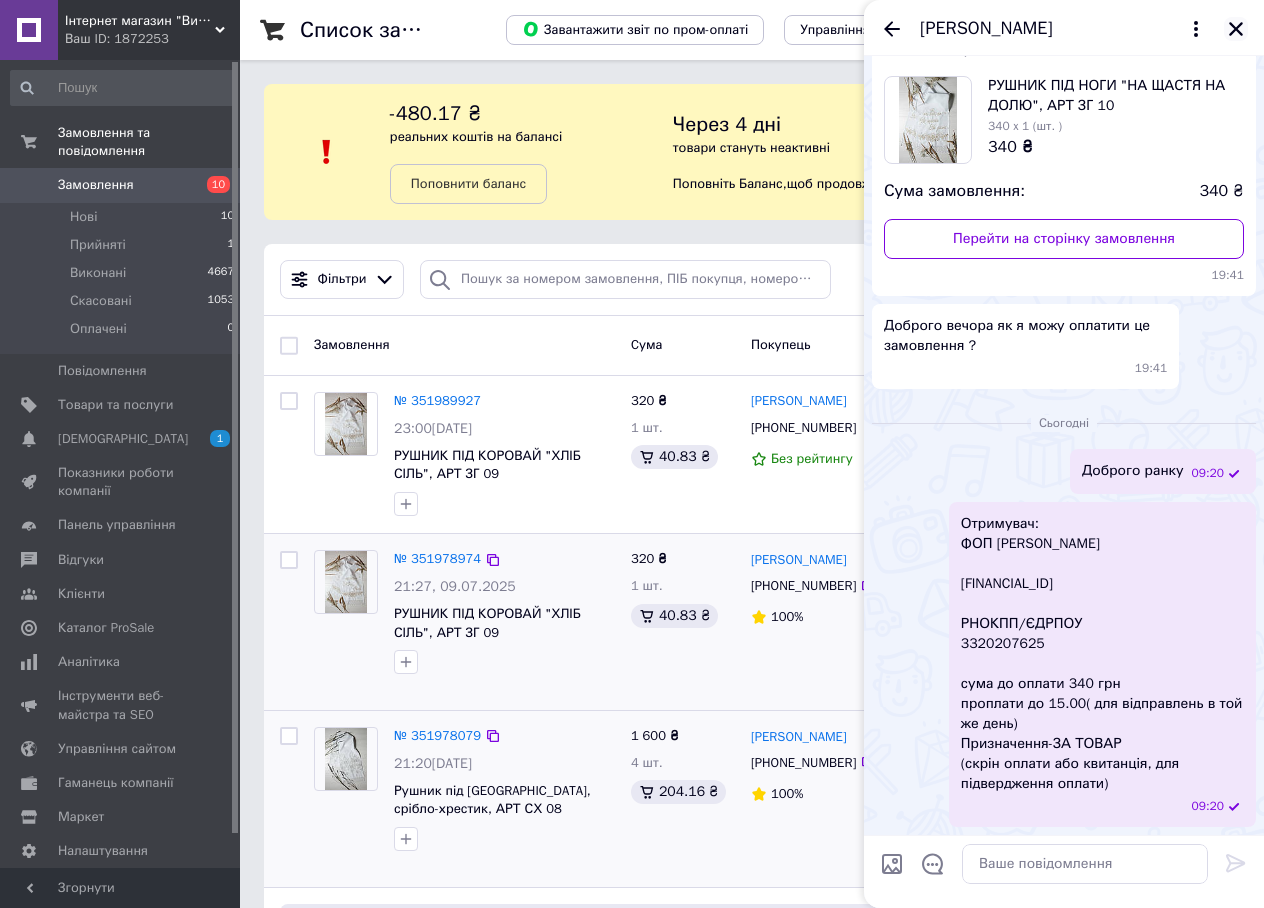 click 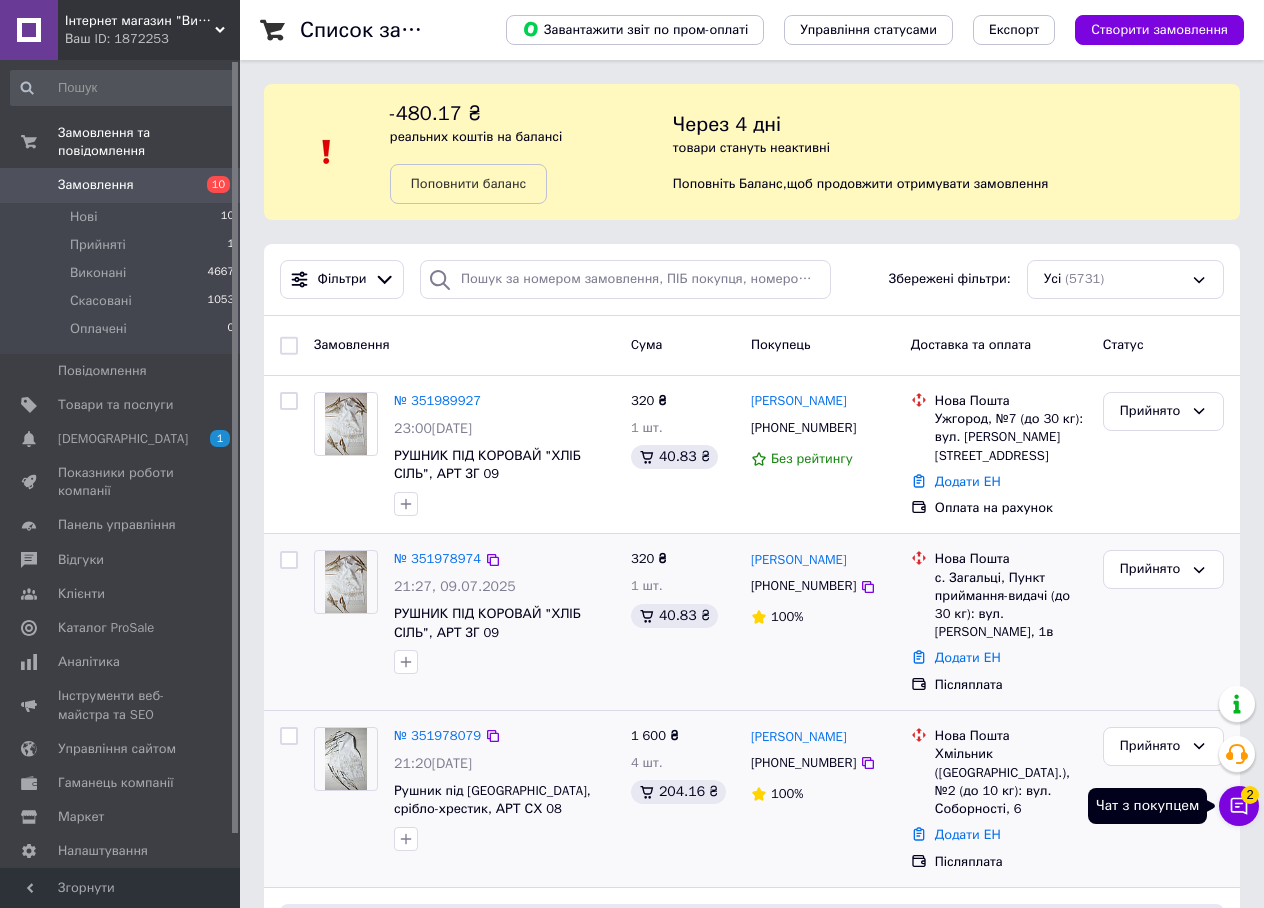 click 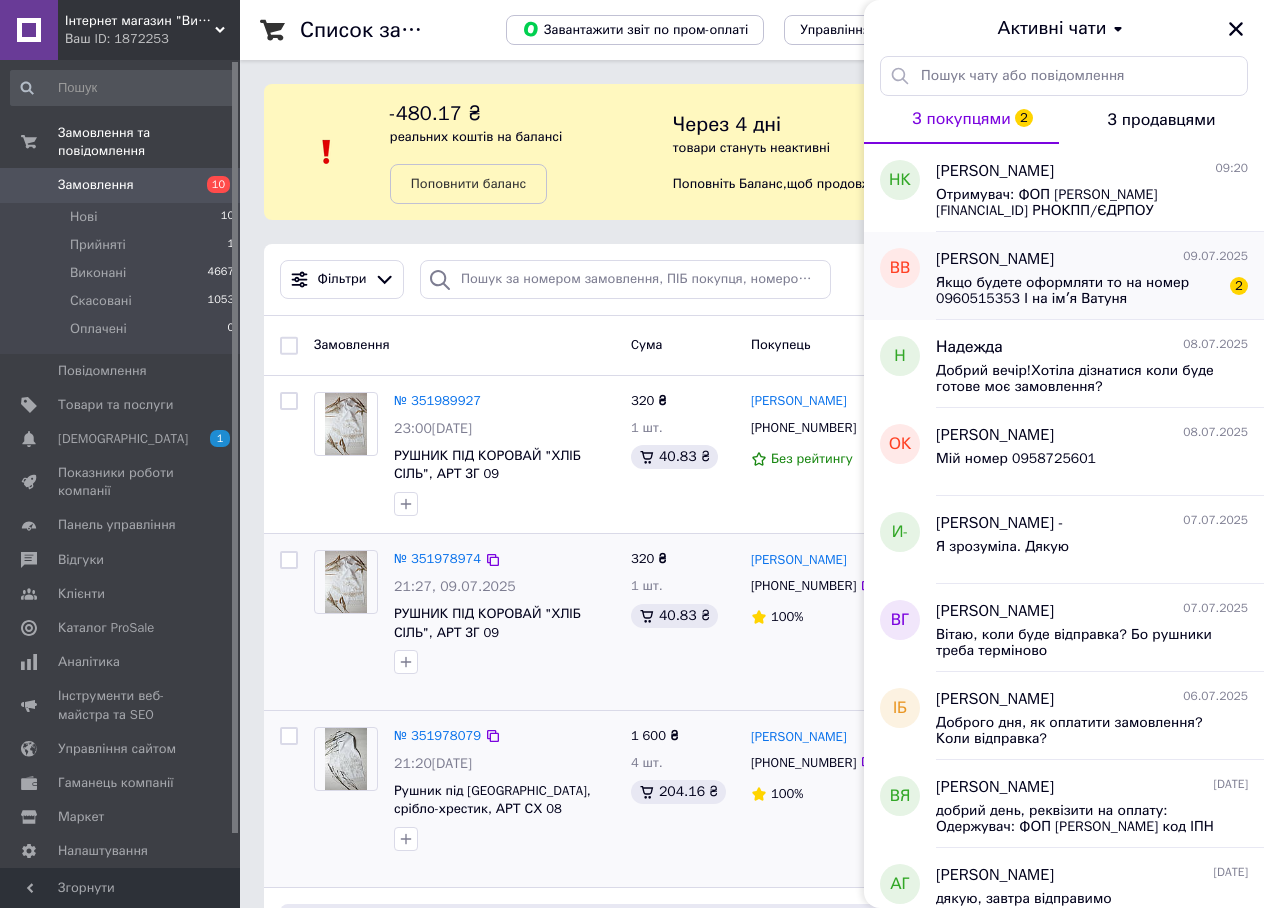 click on "Якщо будете оформляти то на номер 0960515353
І на імʼя Ватуня [PERSON_NAME]" at bounding box center (1078, 291) 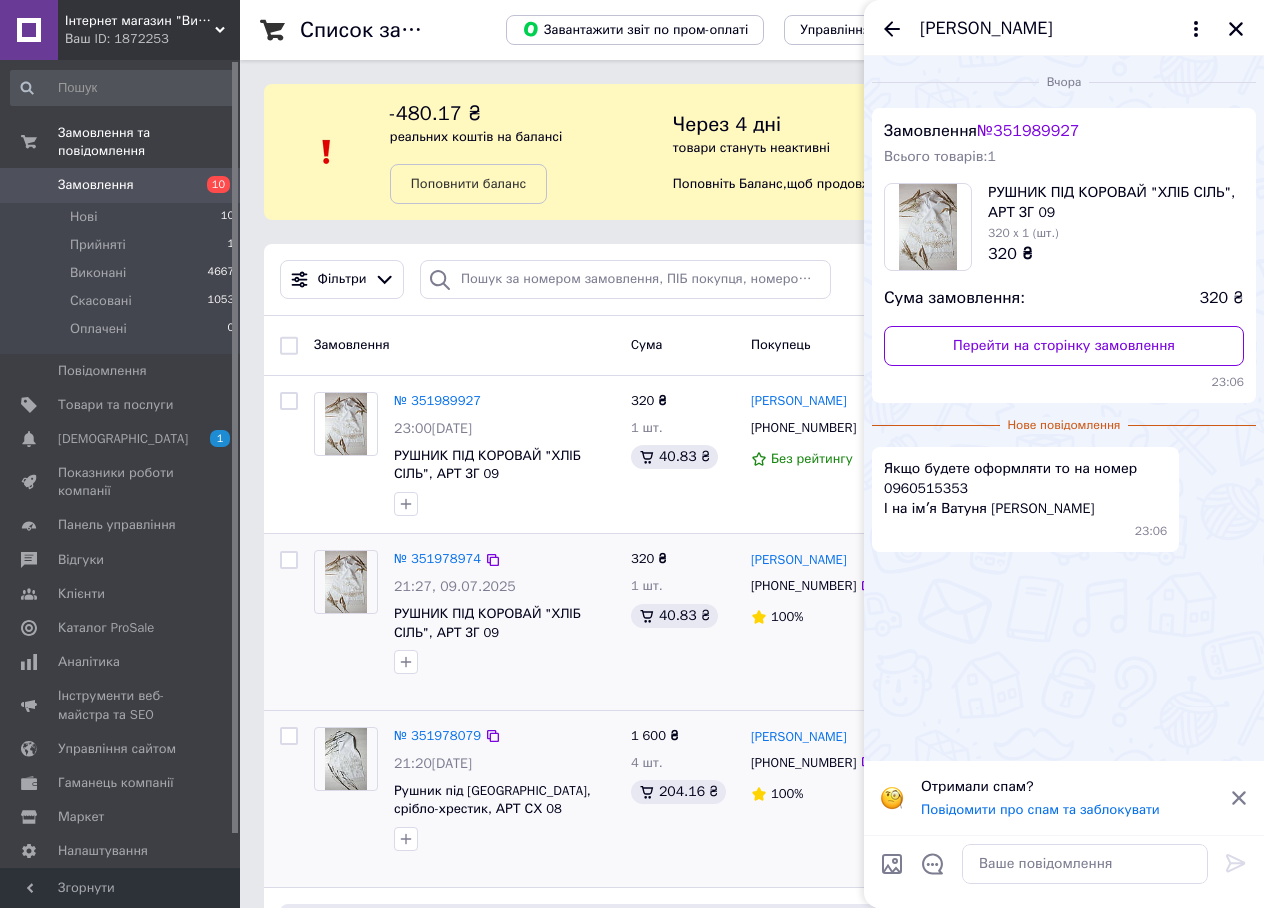 click on "№ 351989927" at bounding box center (1028, 131) 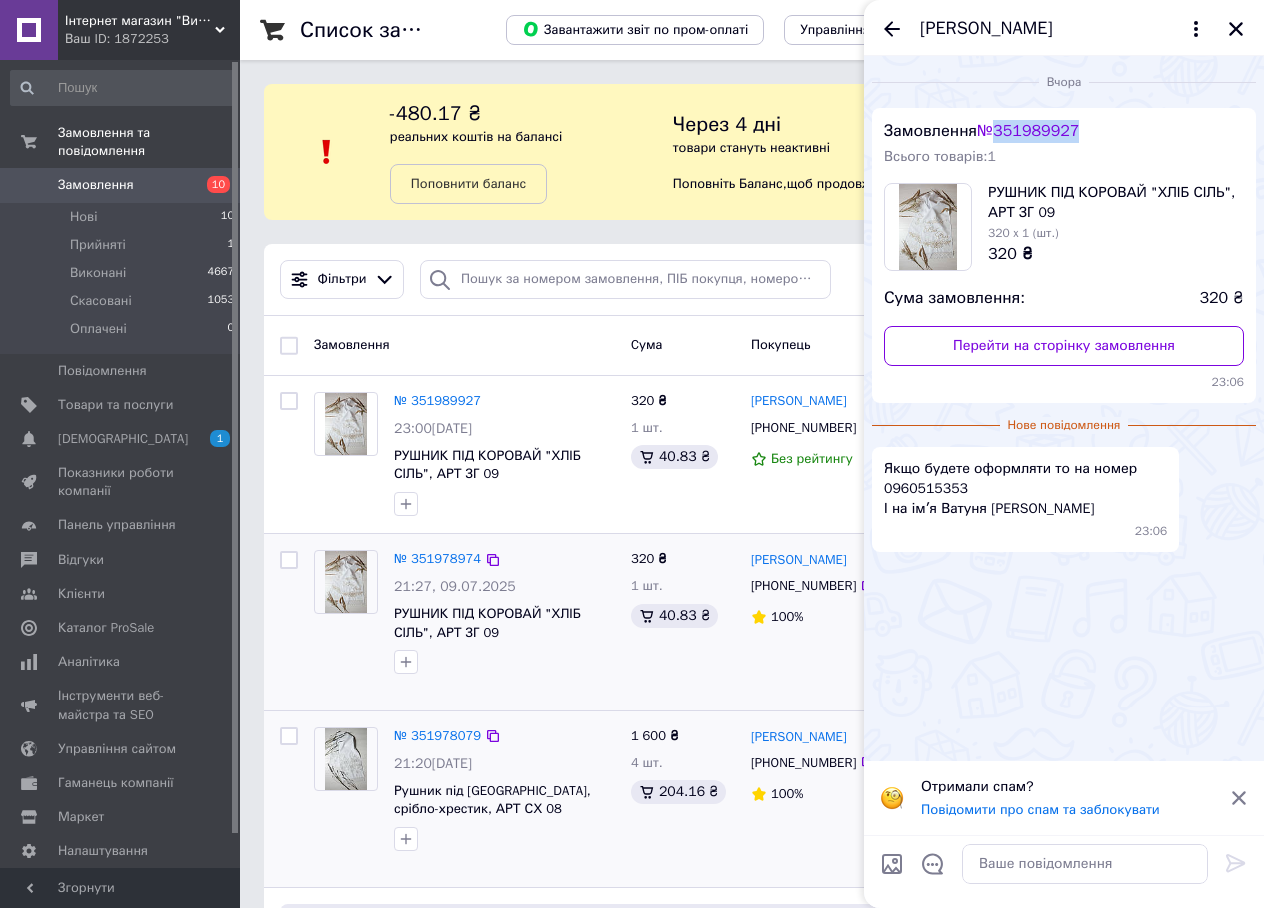 click on "№ 351989927" at bounding box center (1028, 131) 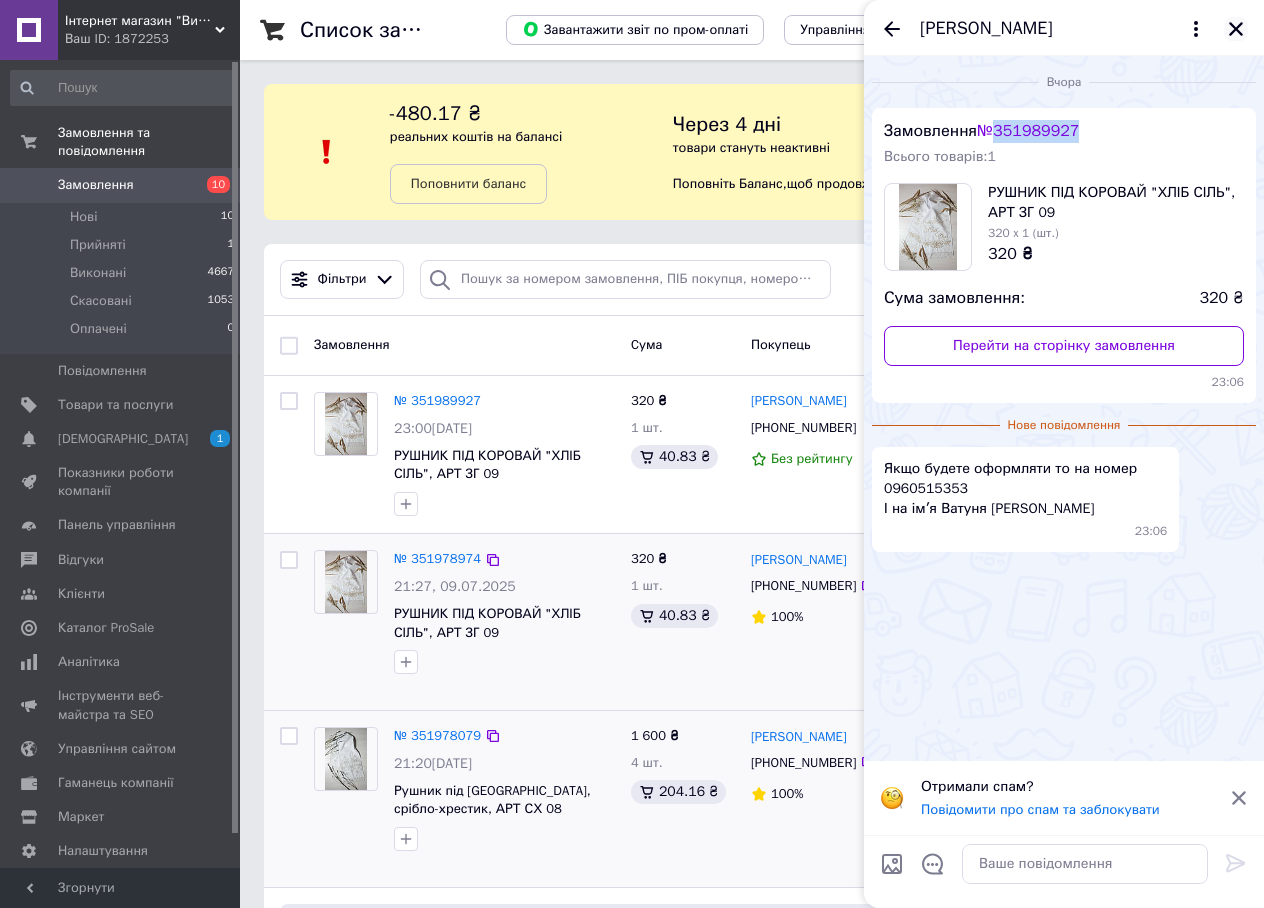 click 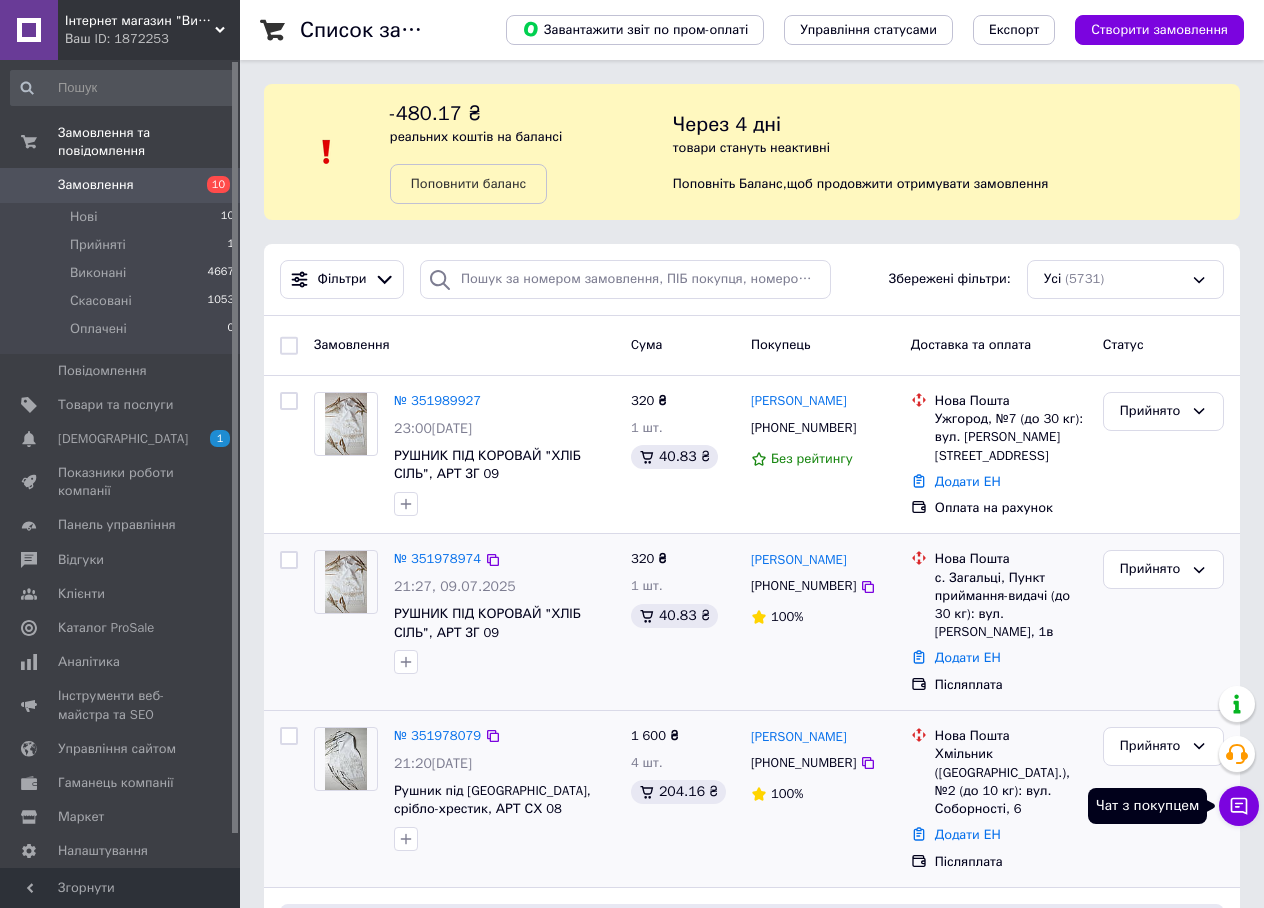 click on "Чат з покупцем" at bounding box center [1239, 806] 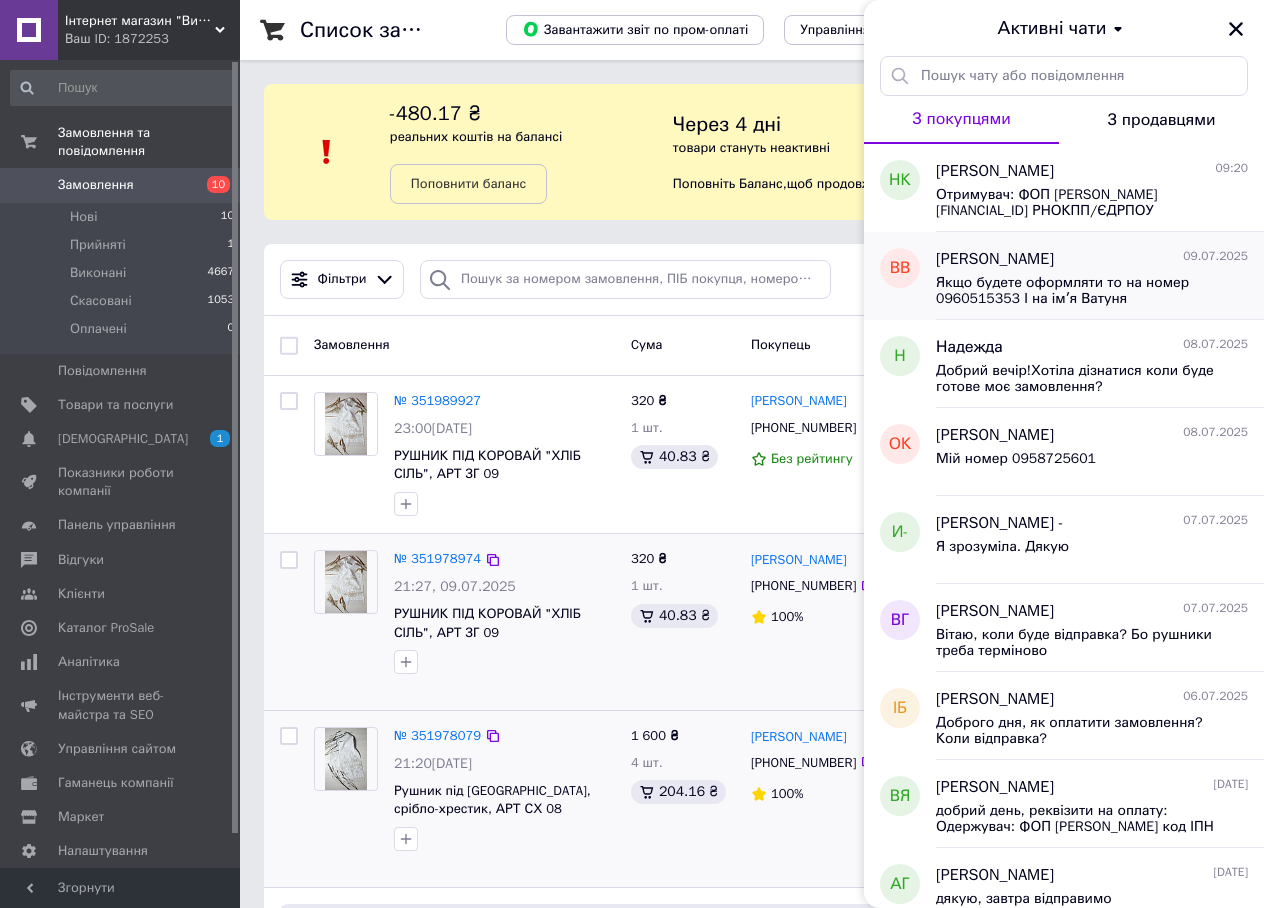 click on "Якщо будете оформляти то на номер 0960515353
І на імʼя Ватуня [PERSON_NAME]" at bounding box center (1092, 289) 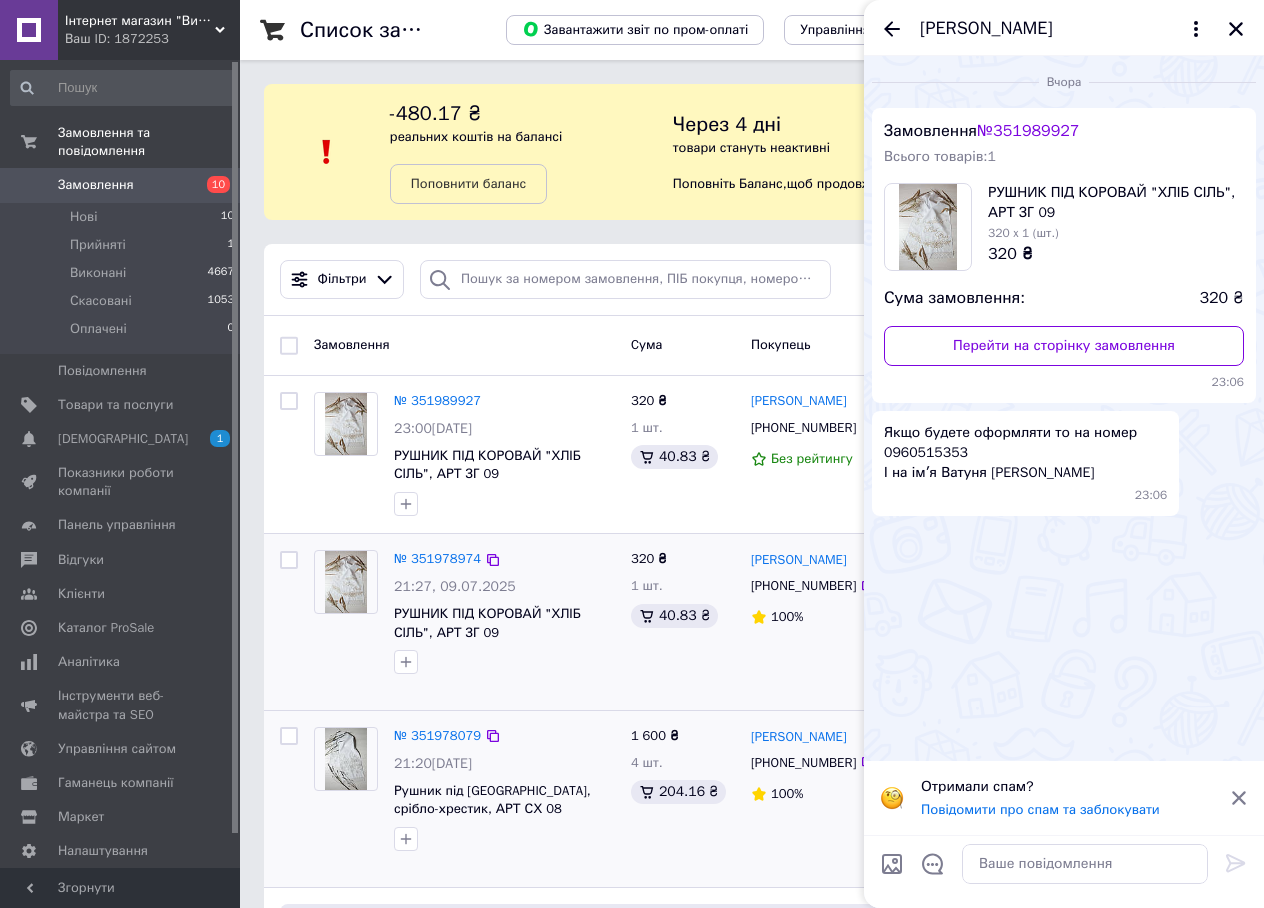 click on "Якщо будете оформляти то на номер 0960515353 І на імʼя Ватуня [PERSON_NAME]" at bounding box center (1025, 453) 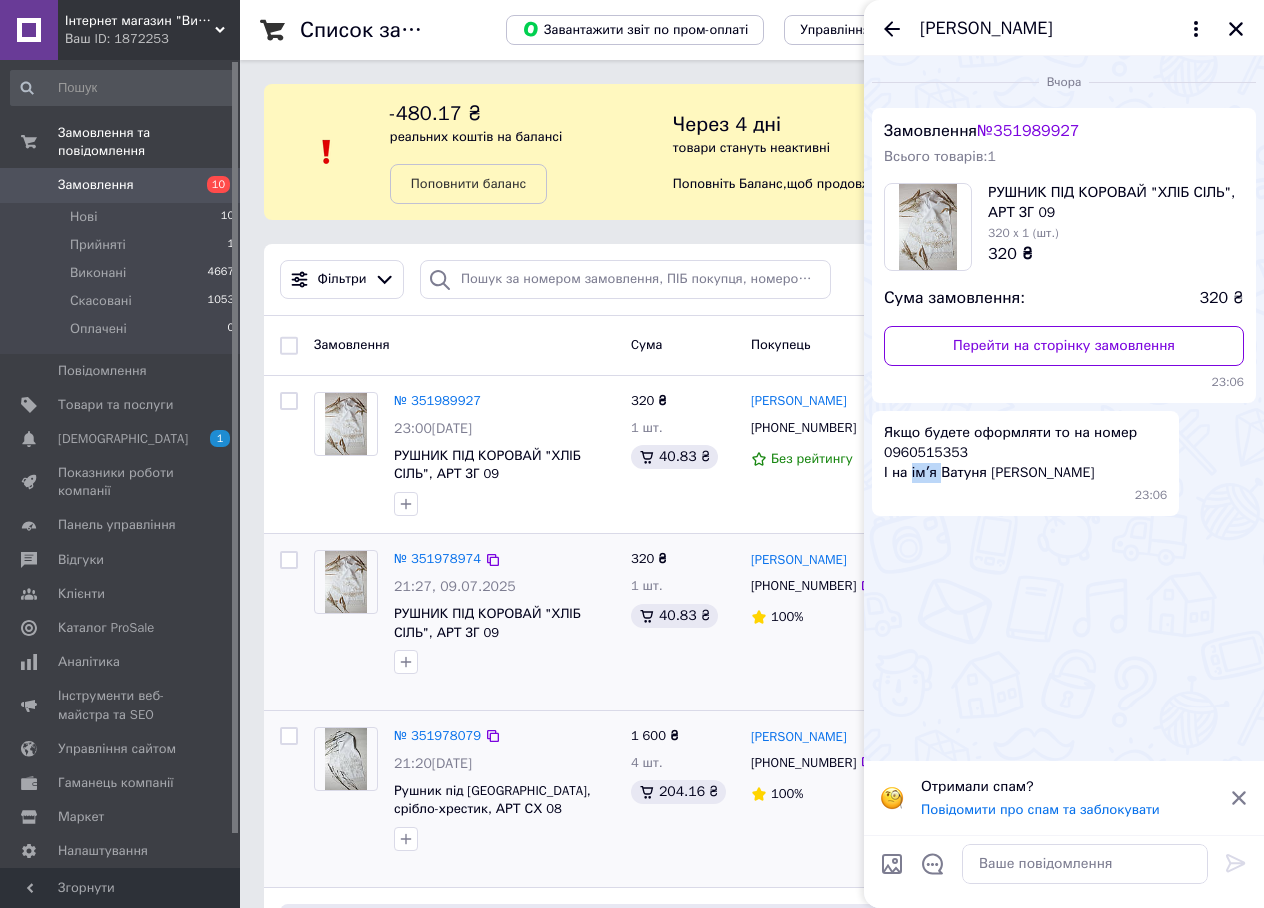 click on "Якщо будете оформляти то на номер 0960515353 І на імʼя Ватуня [PERSON_NAME]" at bounding box center (1025, 453) 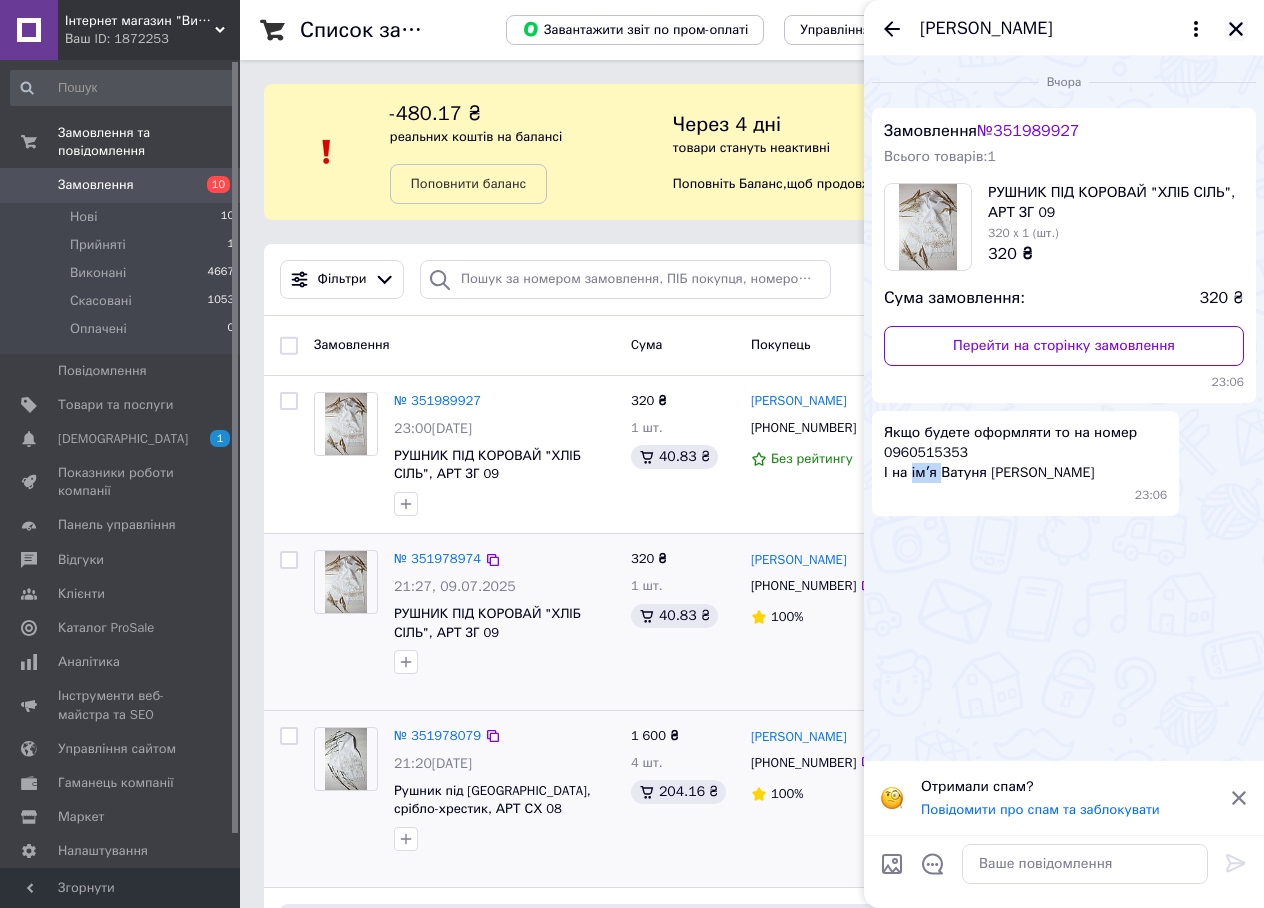 click 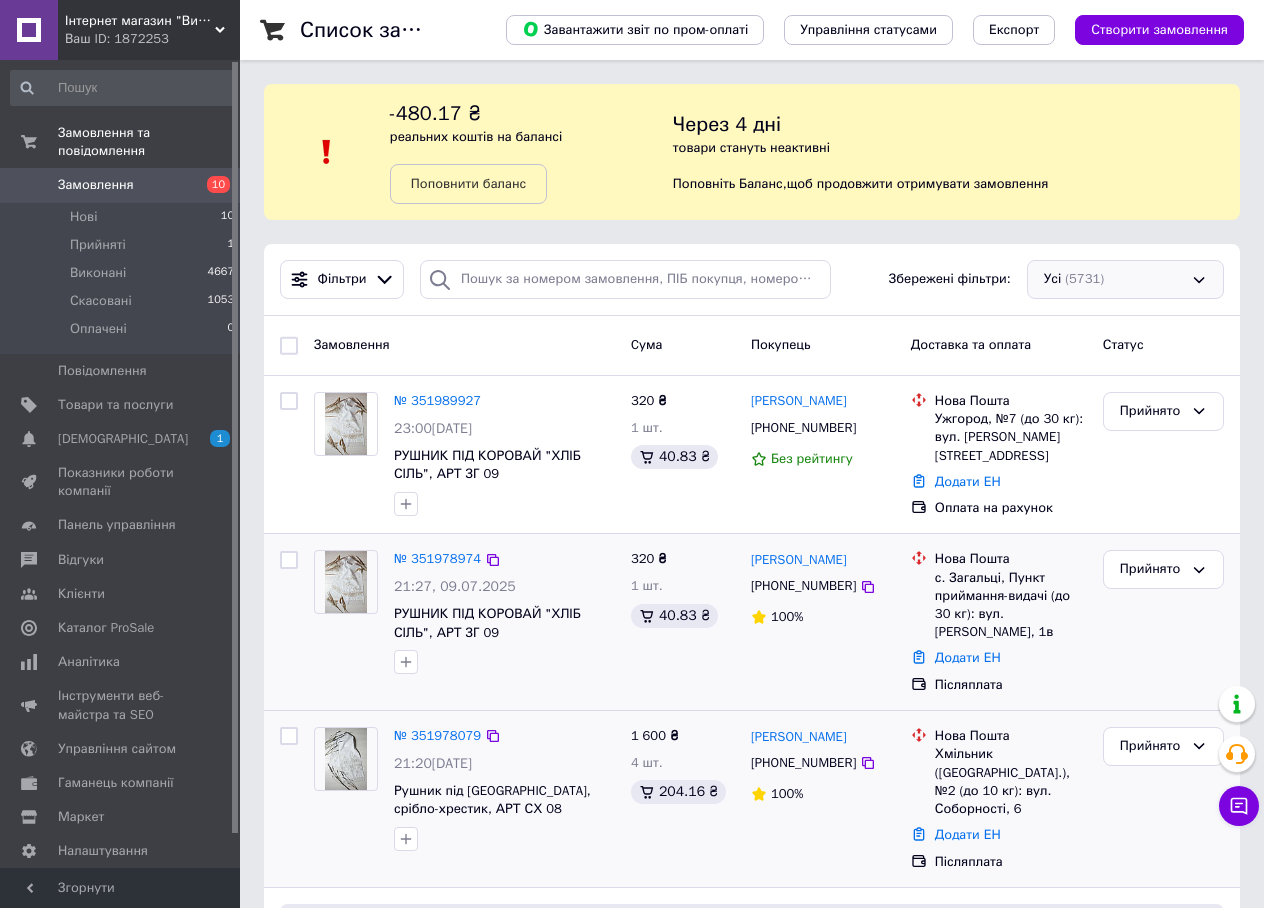 scroll, scrollTop: 100, scrollLeft: 0, axis: vertical 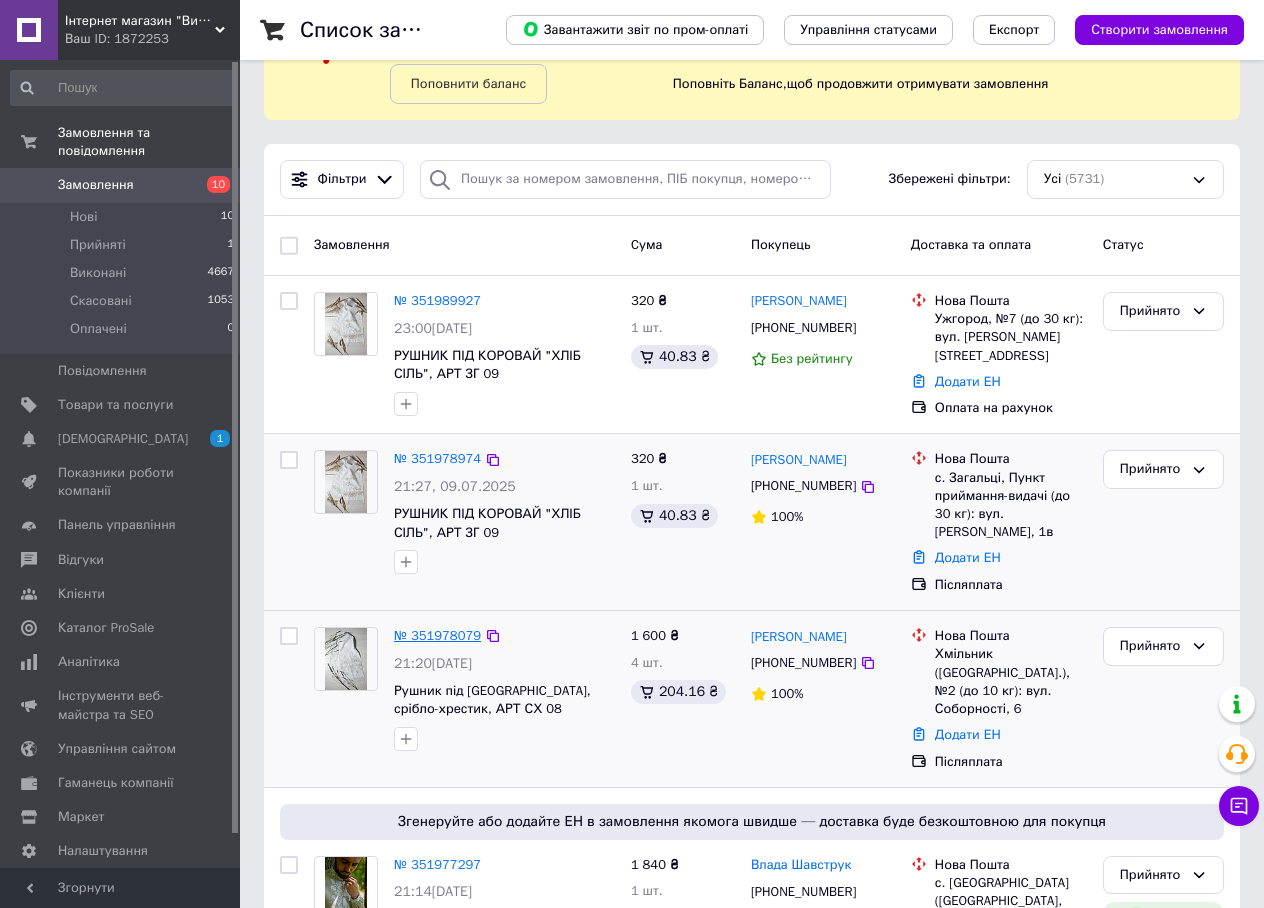 click on "№ 351978079" at bounding box center (437, 635) 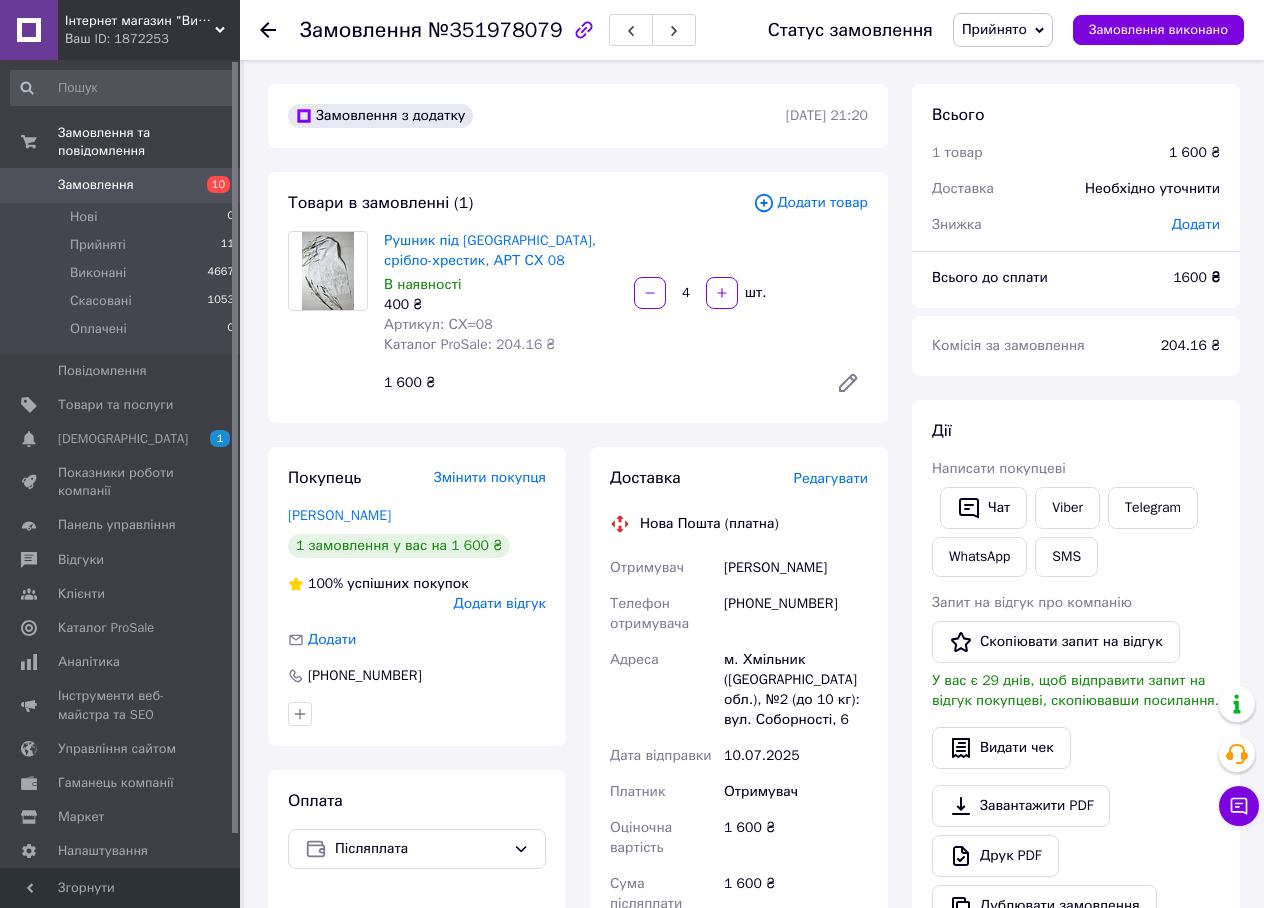 click on "[PHONE_NUMBER]" at bounding box center [796, 614] 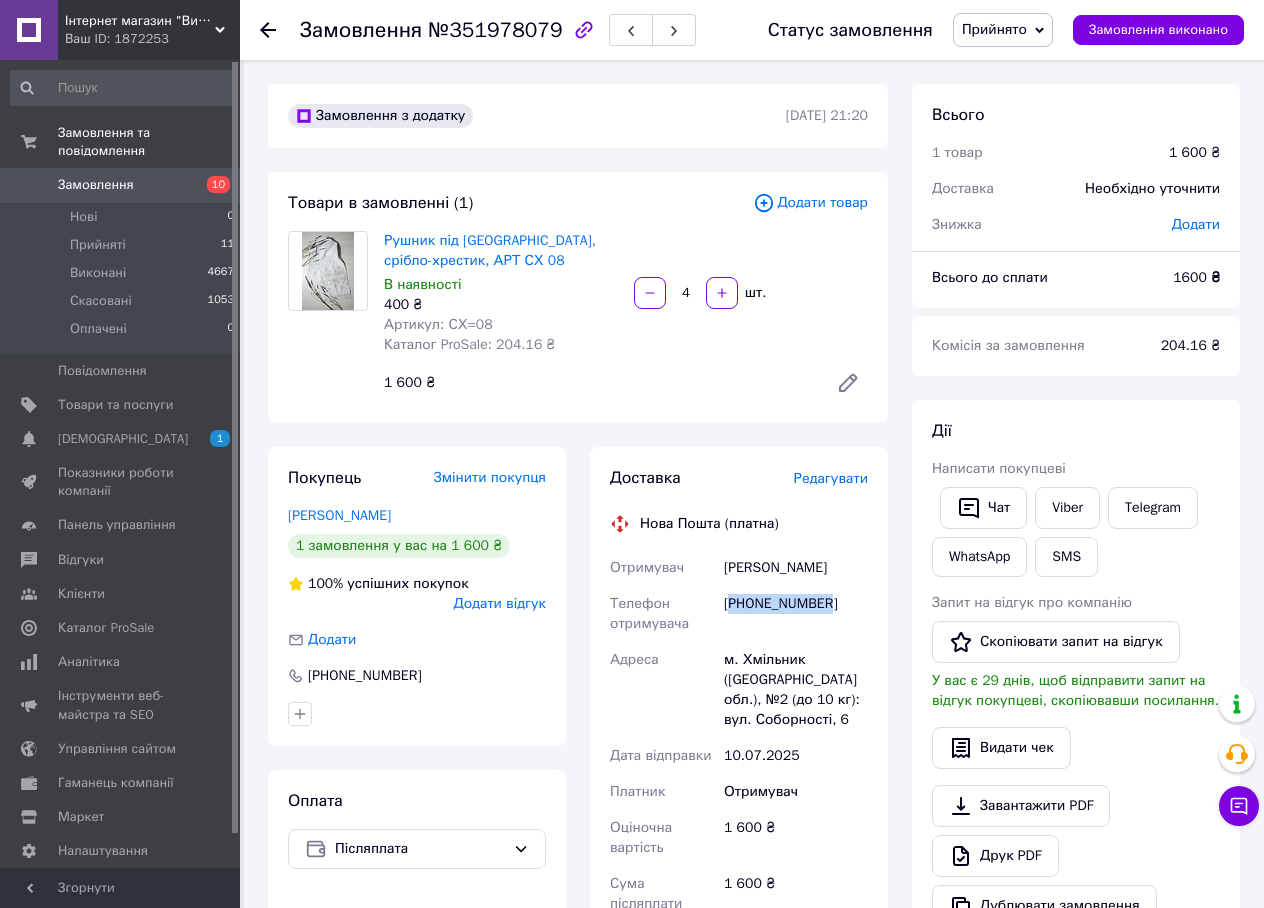 click on "[PHONE_NUMBER]" at bounding box center [796, 614] 